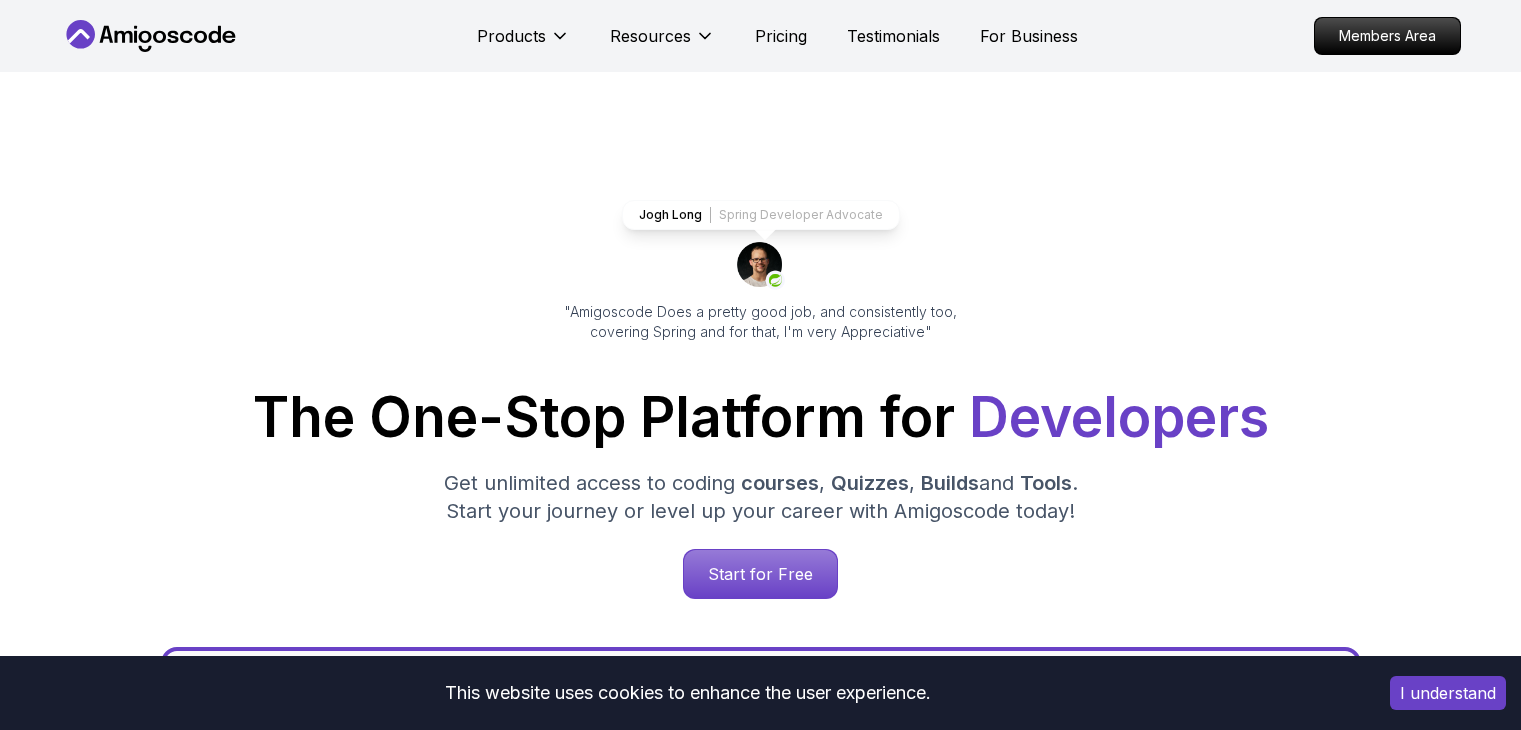 scroll, scrollTop: 0, scrollLeft: 0, axis: both 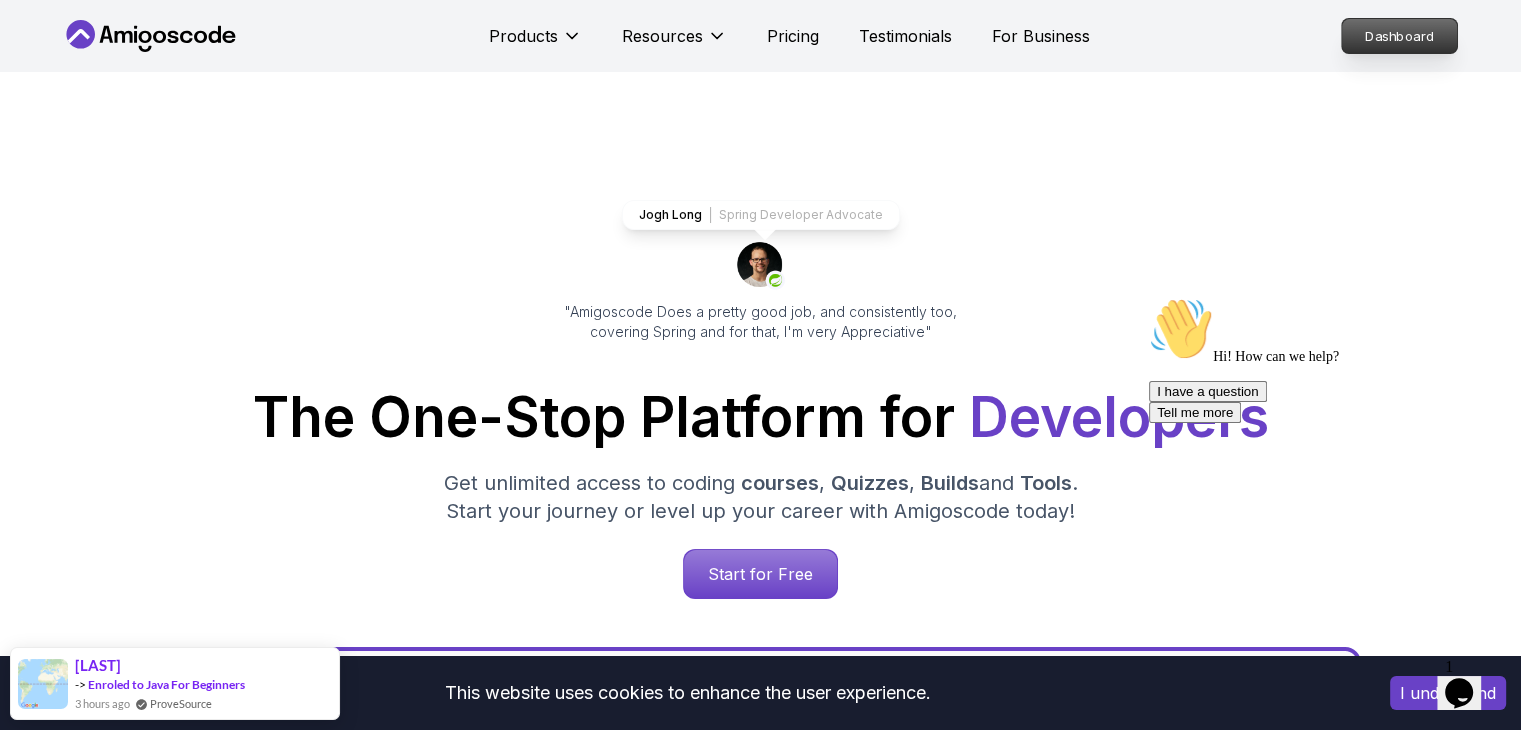 click on "Dashboard" at bounding box center [1399, 36] 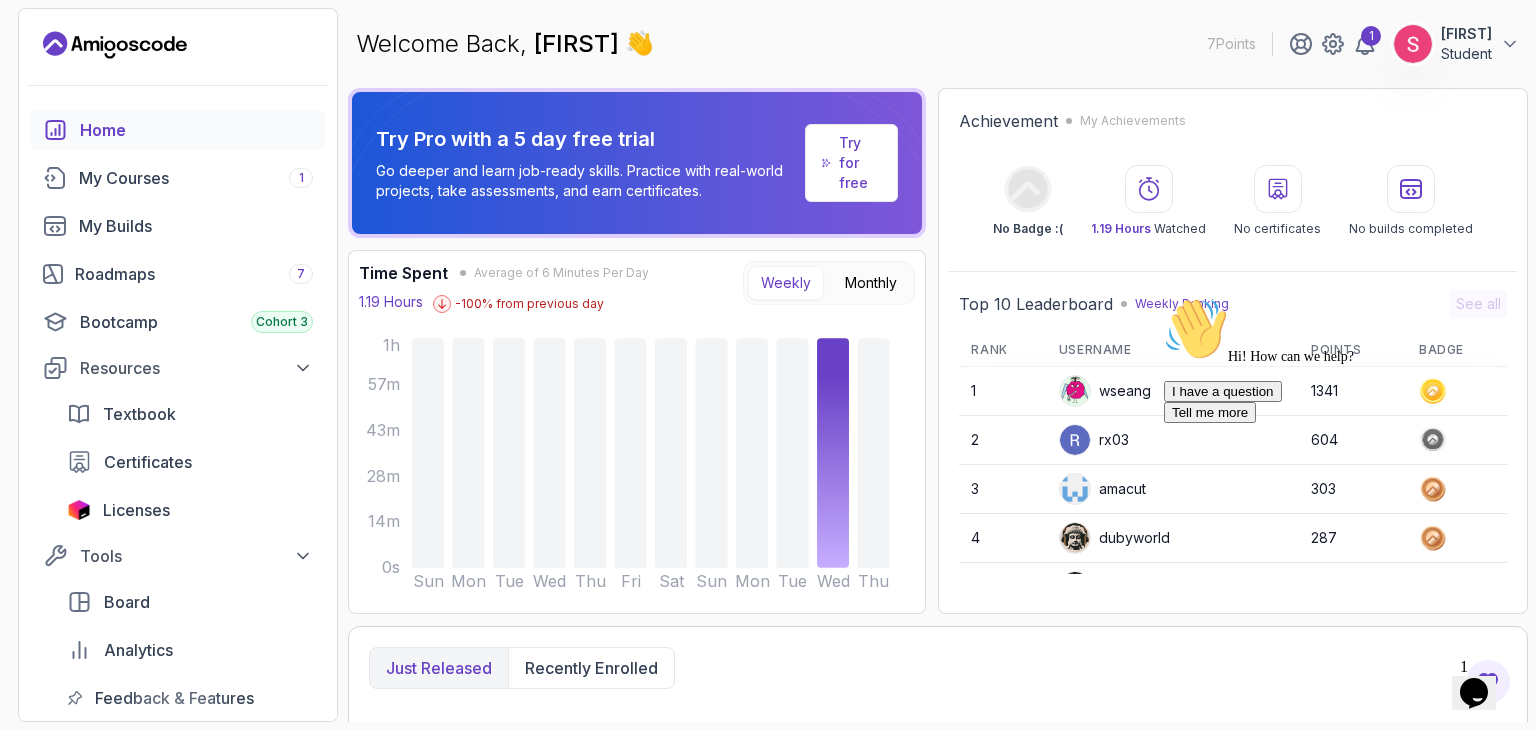 click 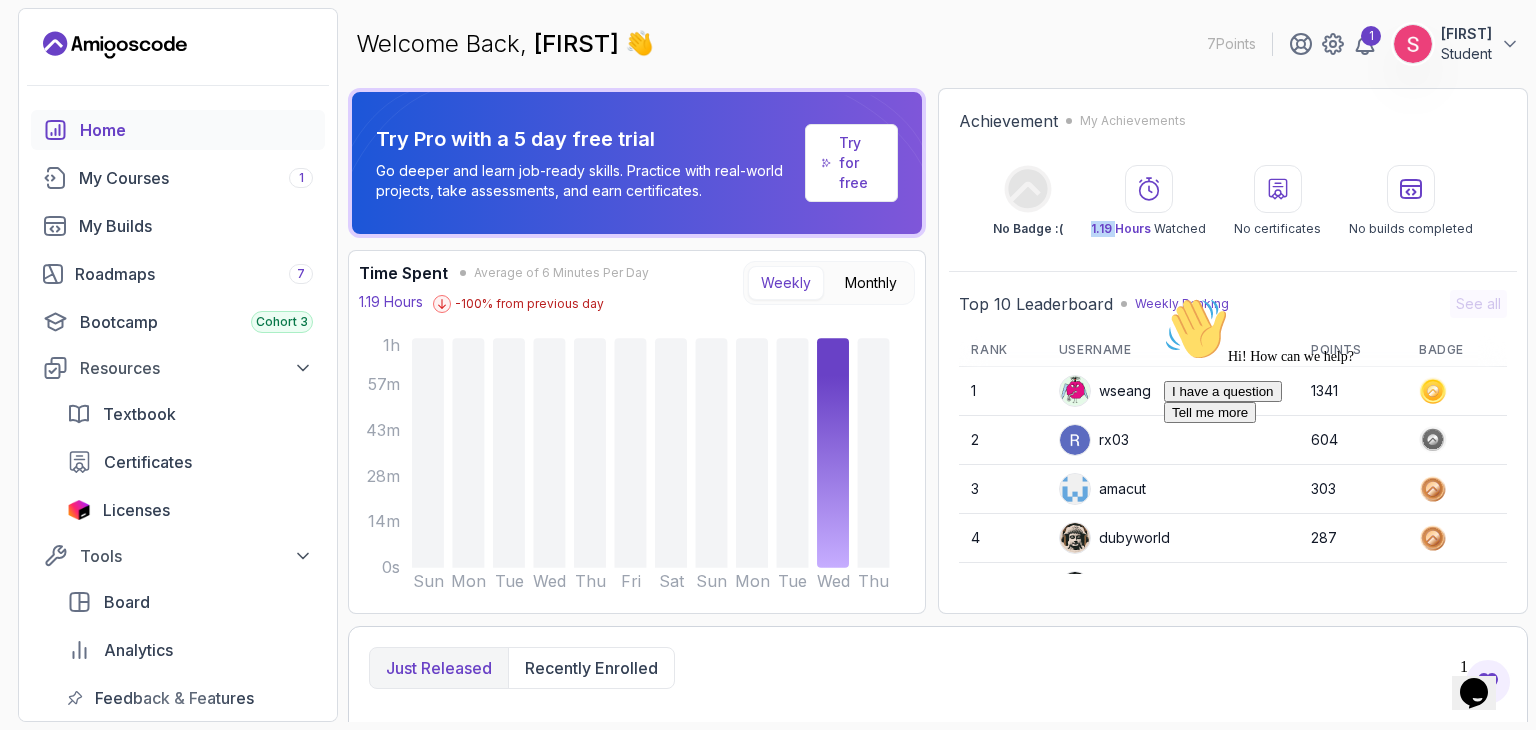 click at bounding box center [1149, 189] 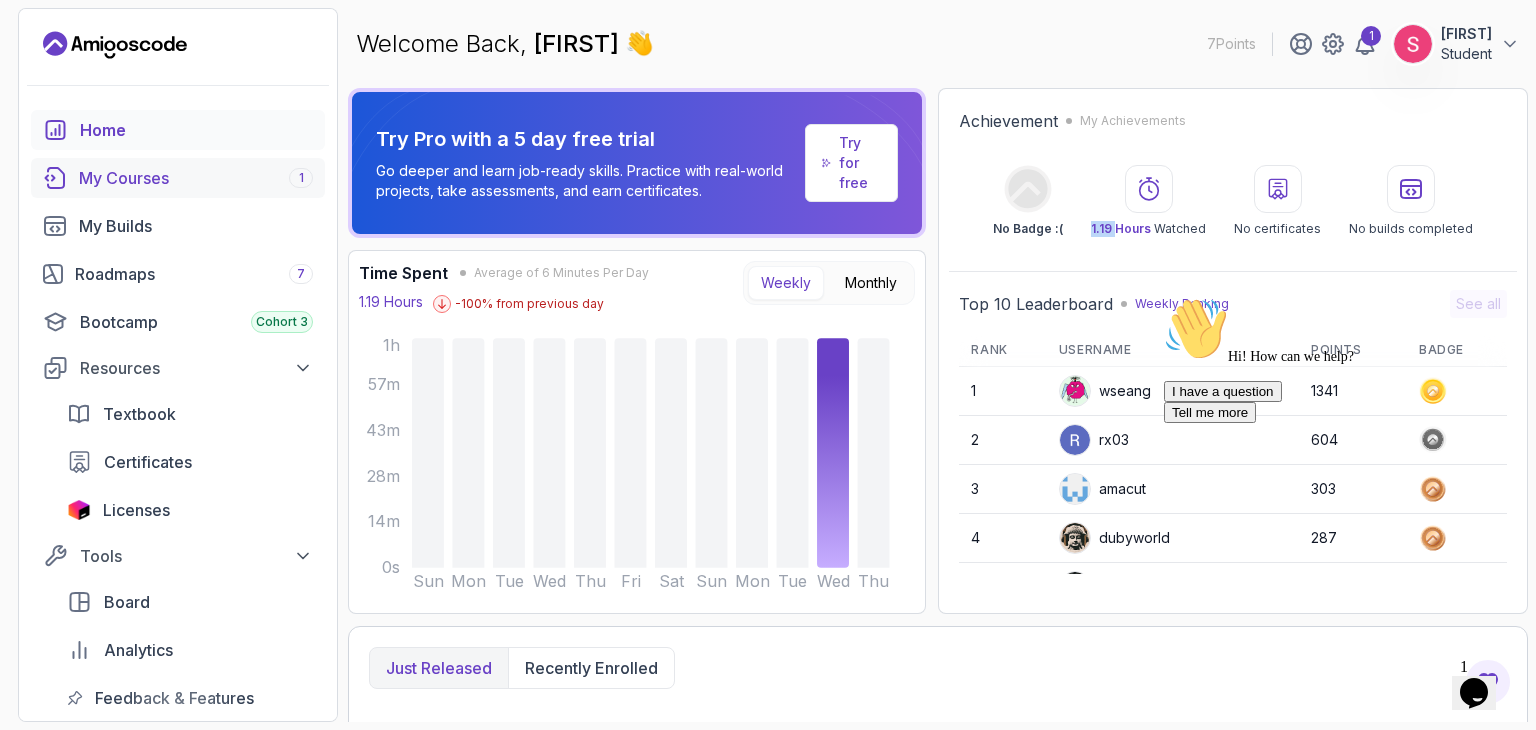 click on "My Courses 1" at bounding box center [196, 178] 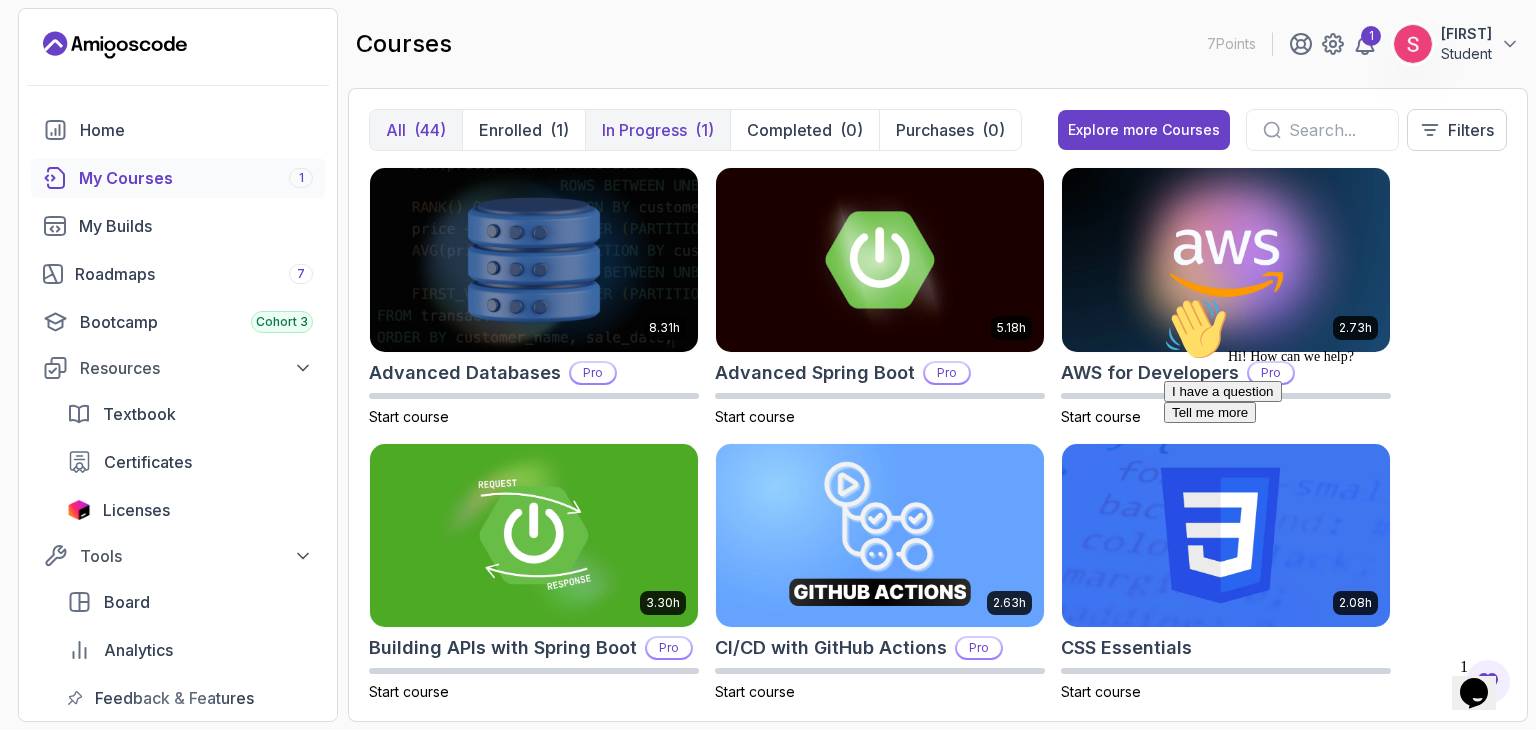 click on "In Progress" at bounding box center (644, 130) 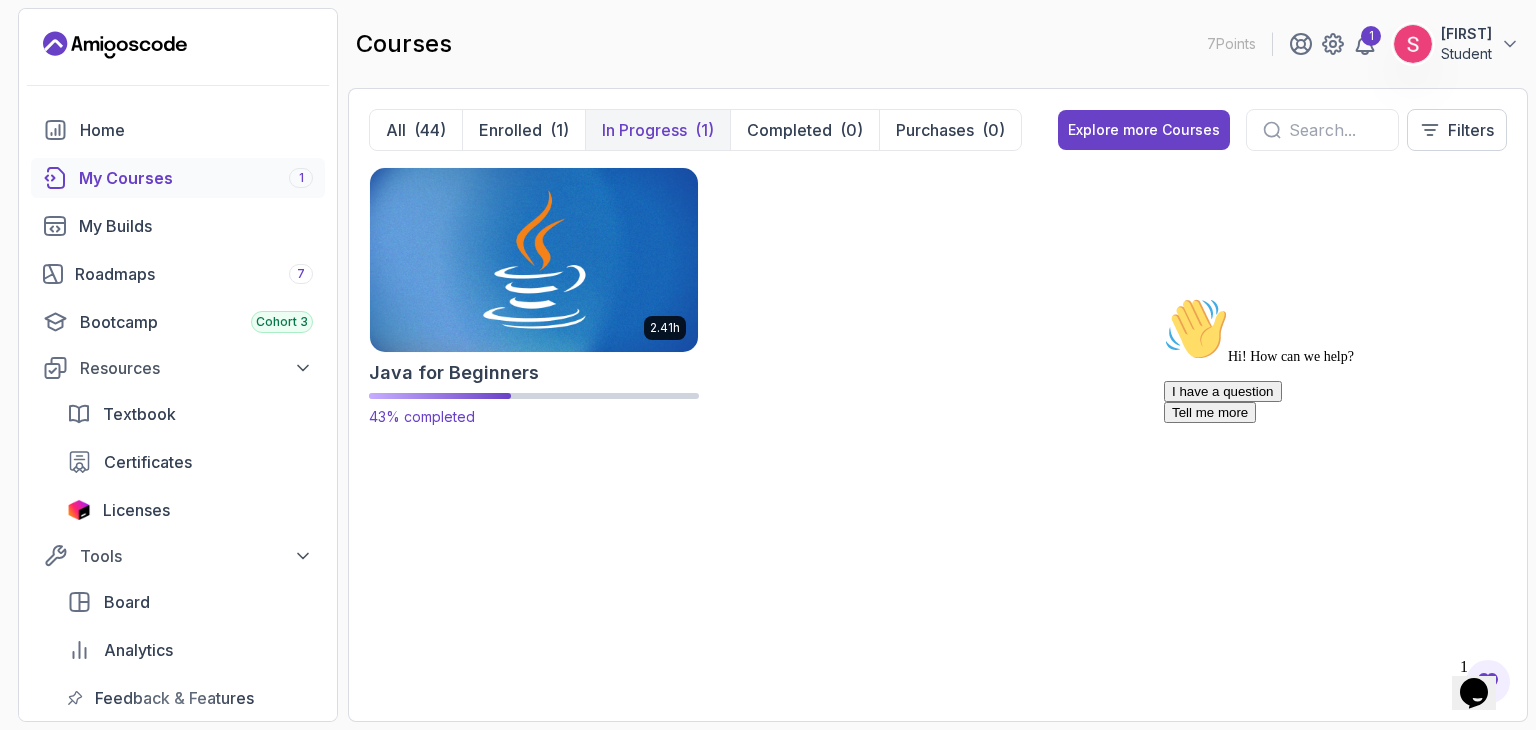 click at bounding box center [534, 259] 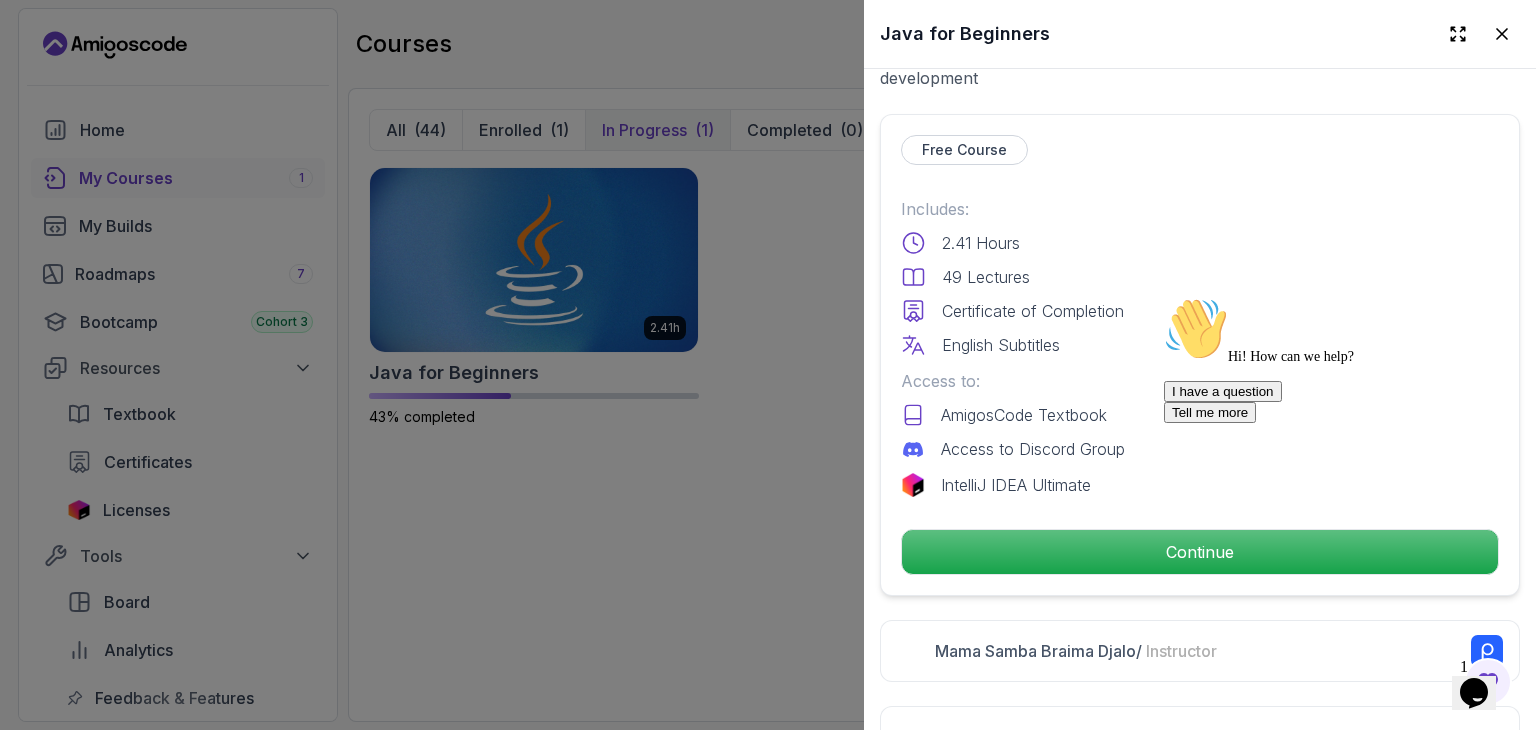scroll, scrollTop: 430, scrollLeft: 0, axis: vertical 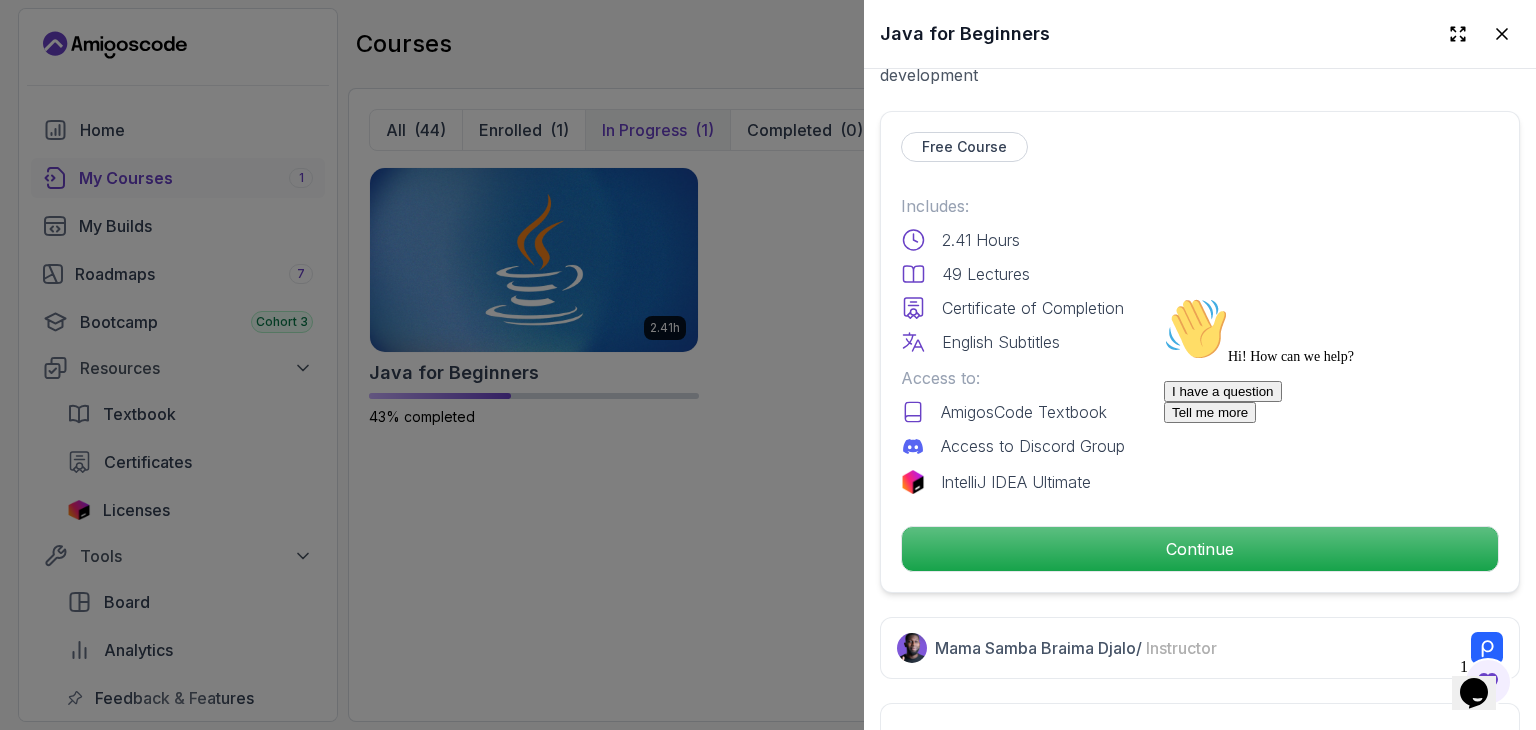 click on "I have a question Tell me more" at bounding box center [1344, 402] 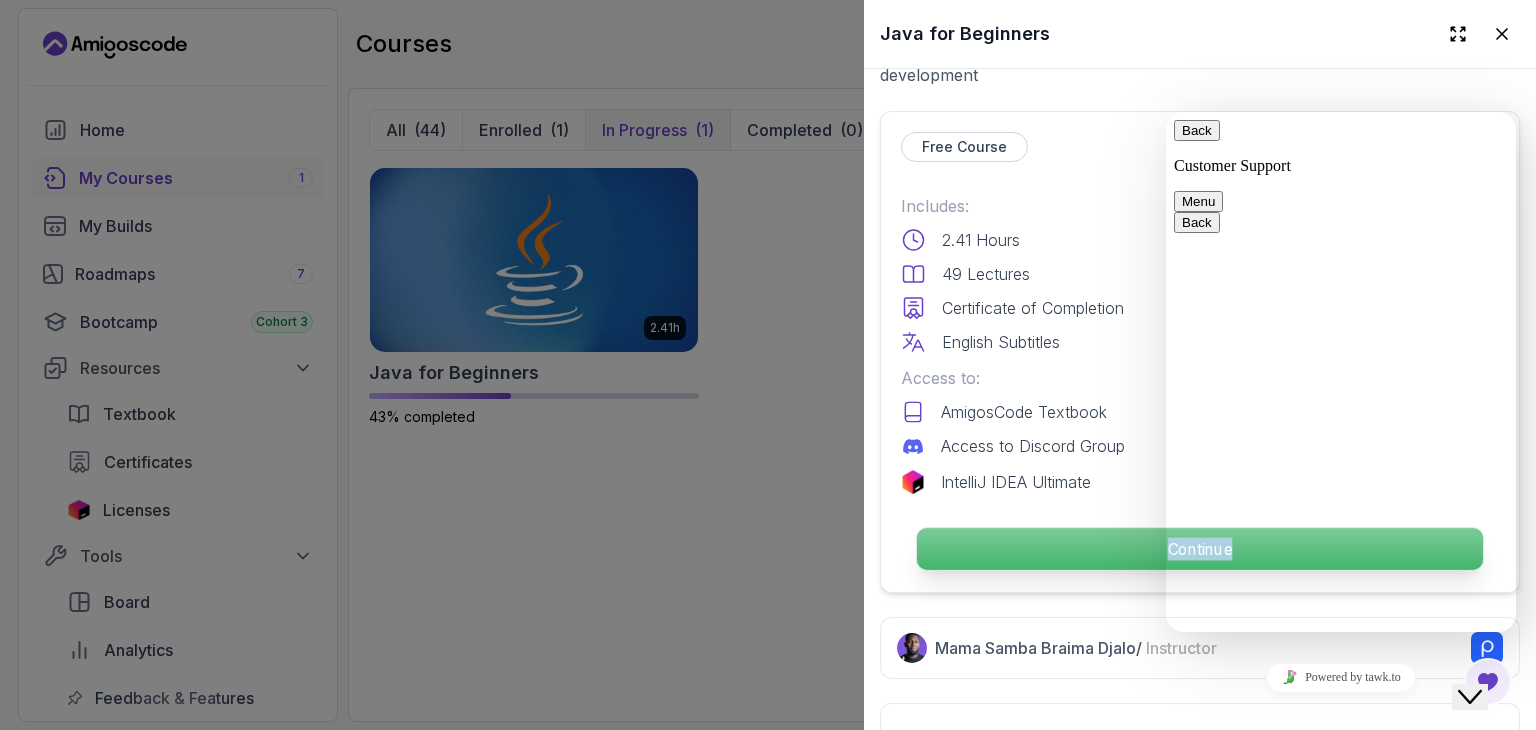 drag, startPoint x: 1011, startPoint y: 562, endPoint x: 1055, endPoint y: 525, distance: 57.48913 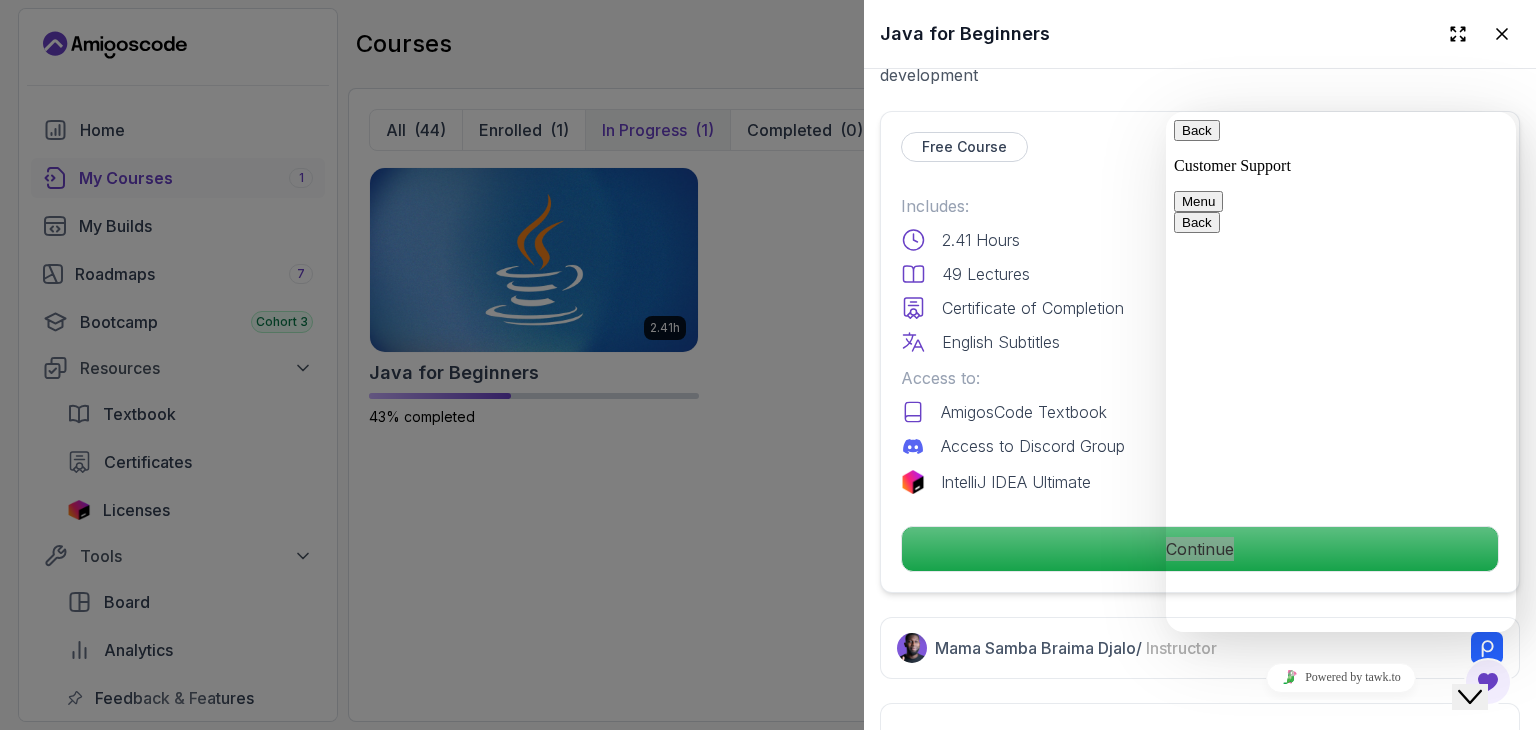 click on "Close Chat This icon closes the chat window." 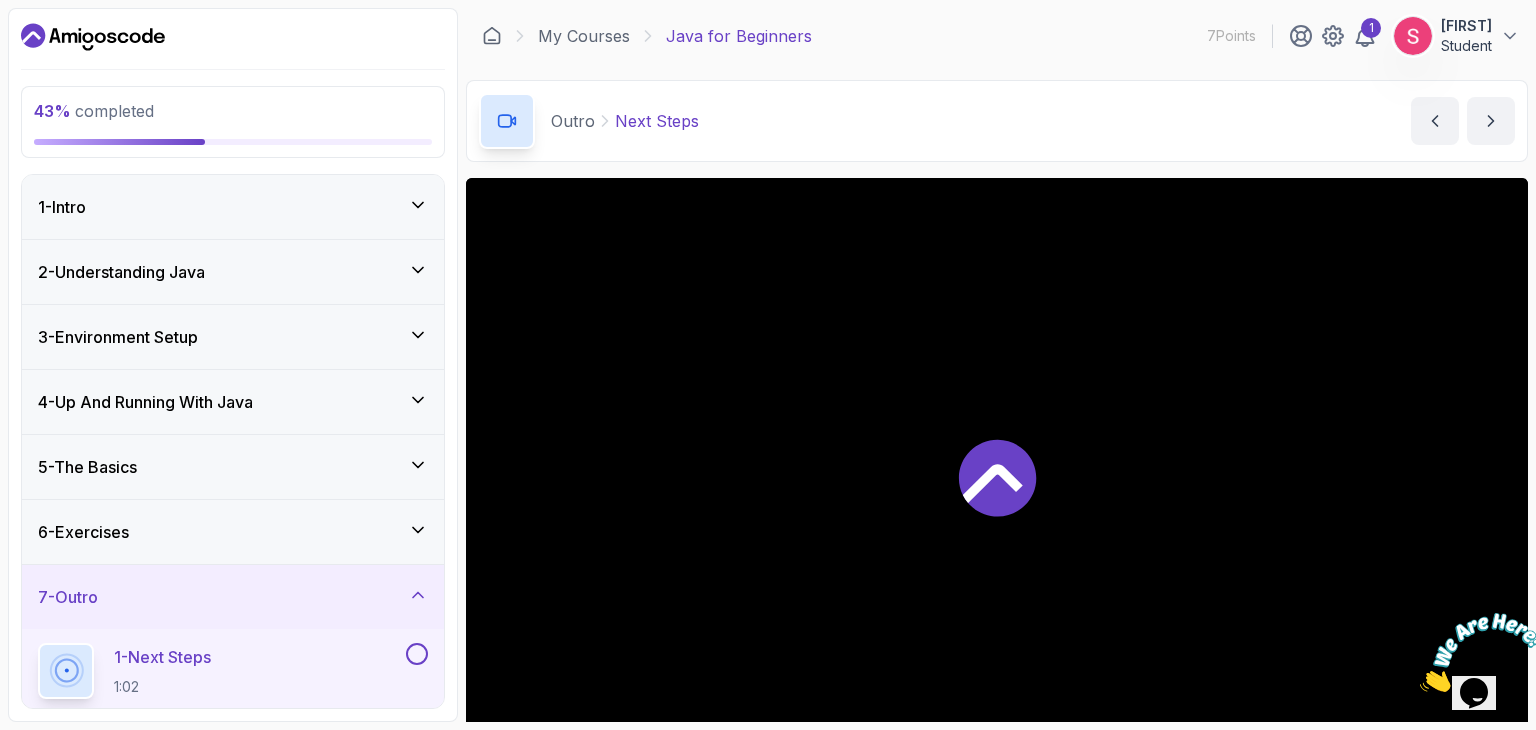 scroll, scrollTop: 170, scrollLeft: 0, axis: vertical 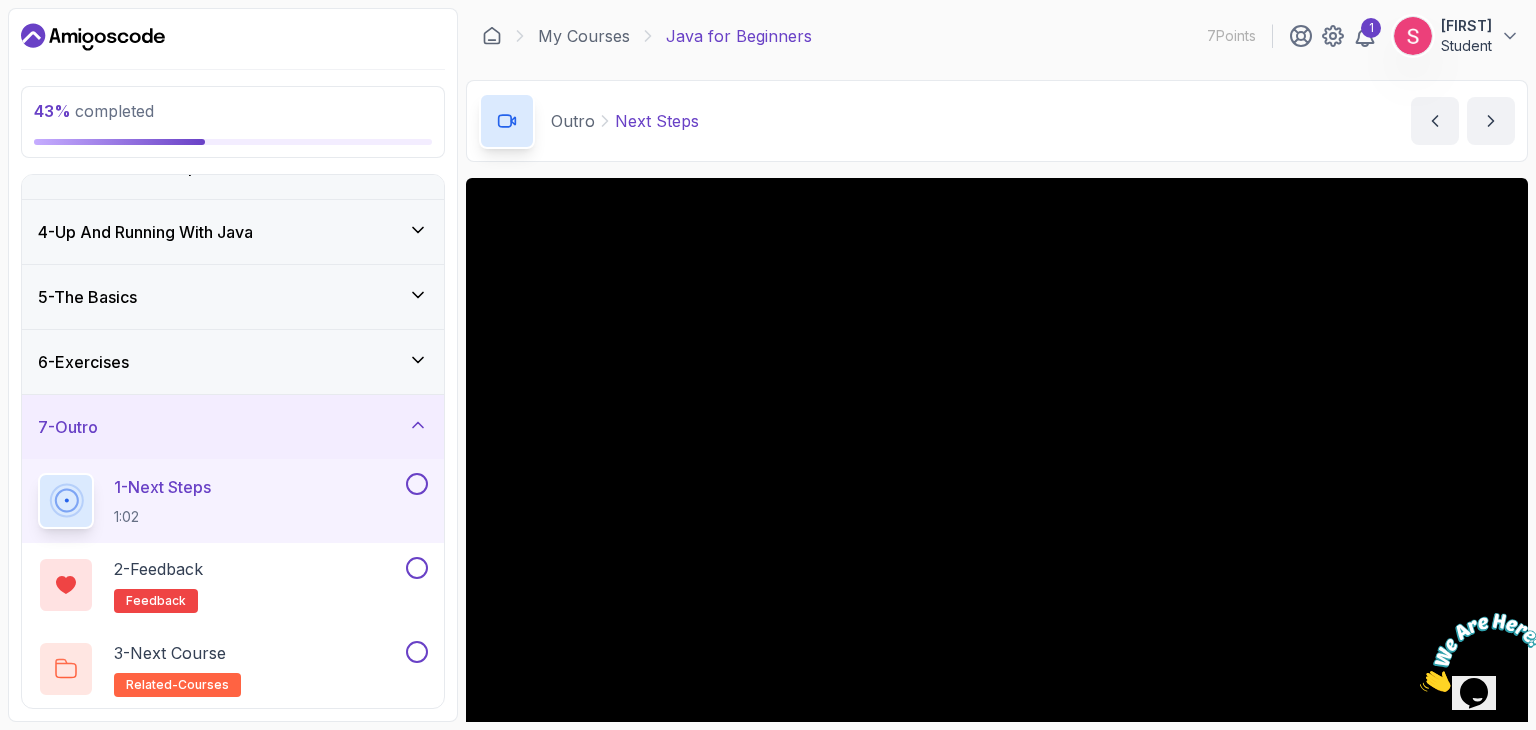 click on "7  -  Outro" at bounding box center [233, 427] 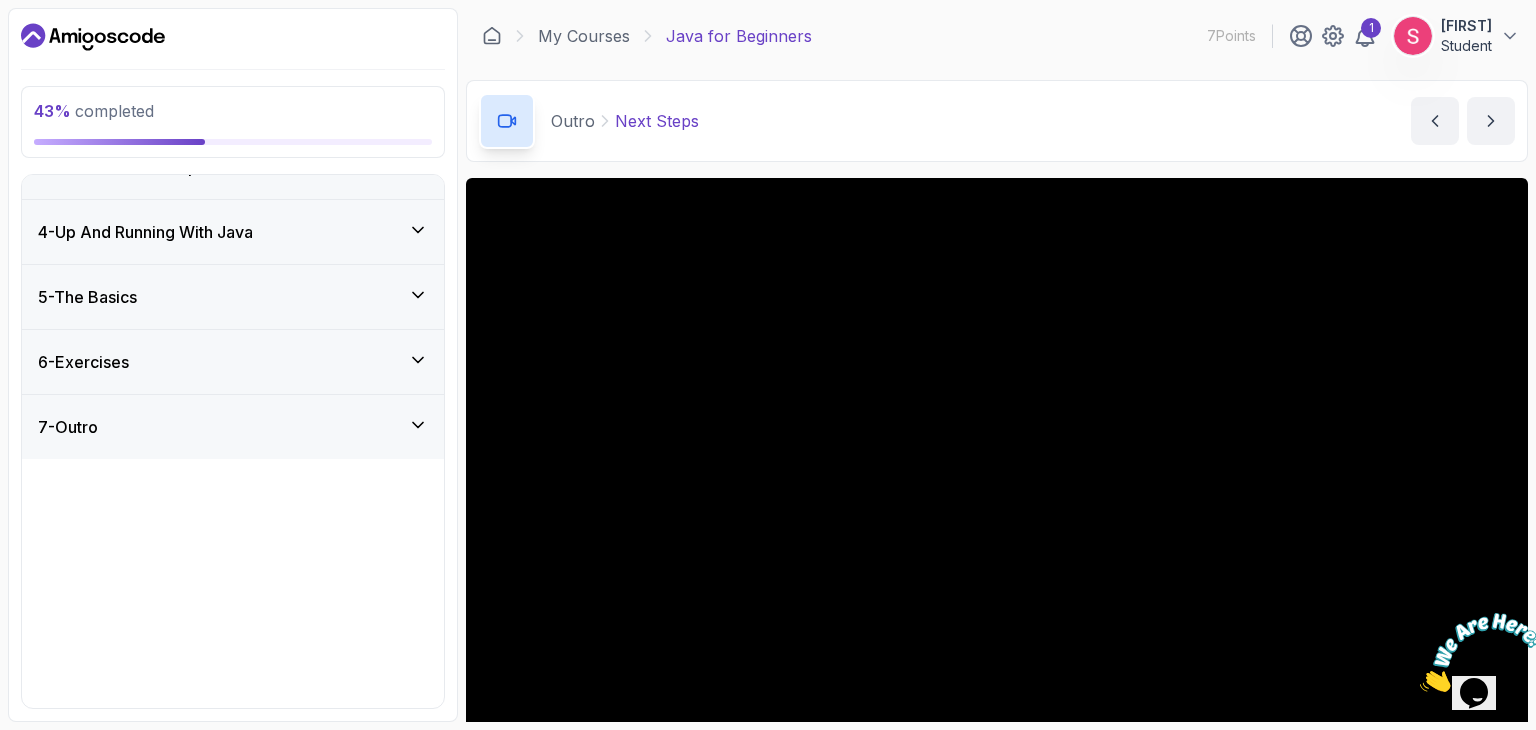 scroll, scrollTop: 0, scrollLeft: 0, axis: both 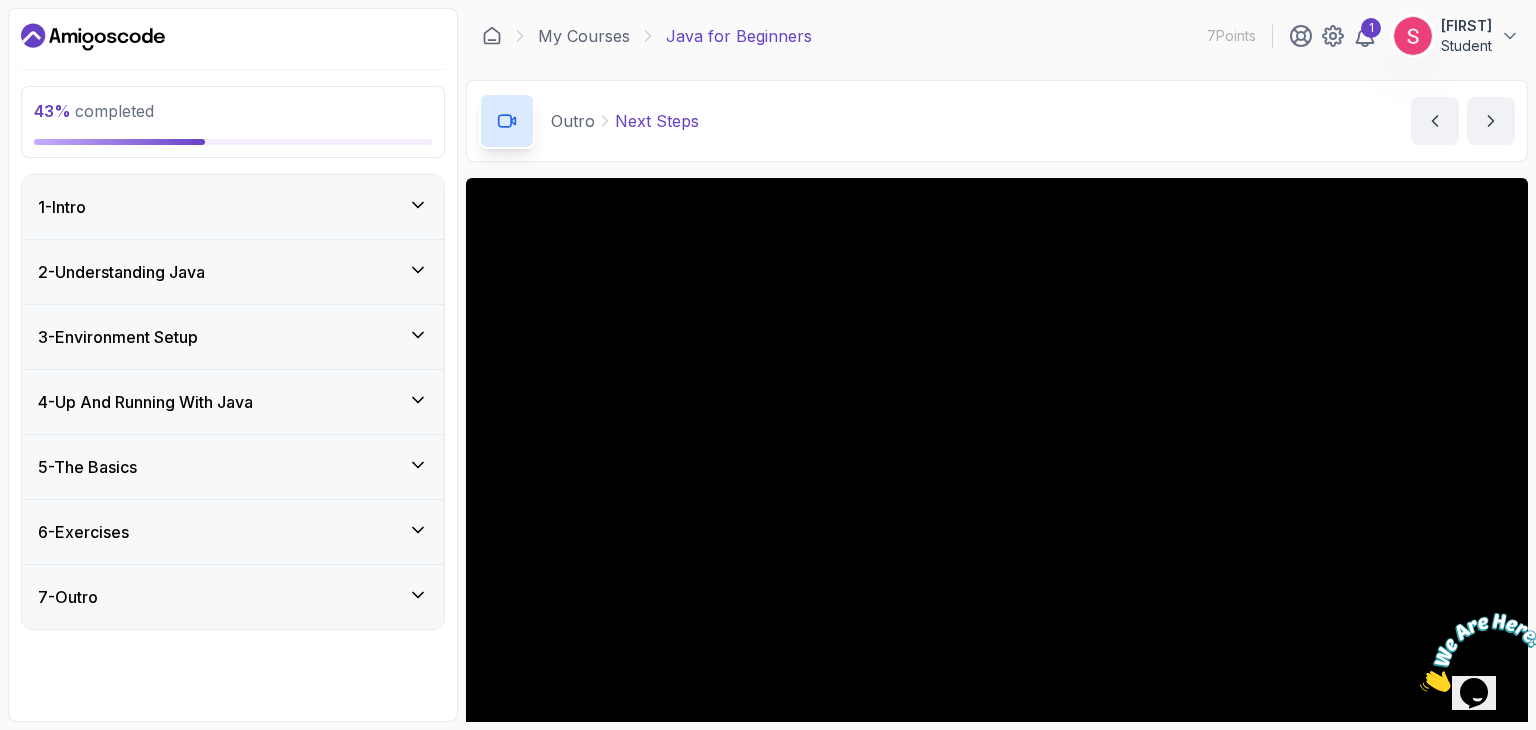 click on "3  -  Environment Setup" at bounding box center [233, 337] 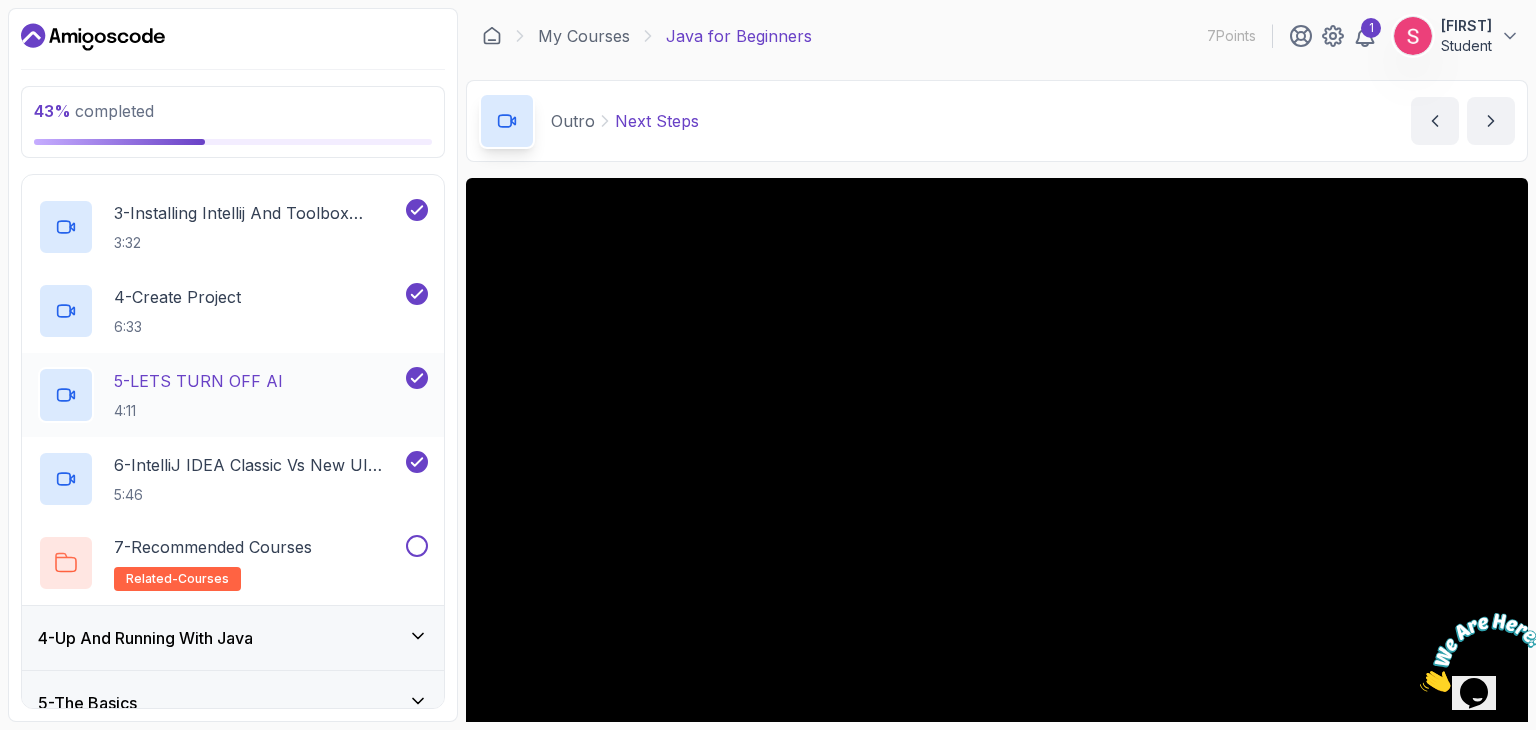 scroll, scrollTop: 506, scrollLeft: 0, axis: vertical 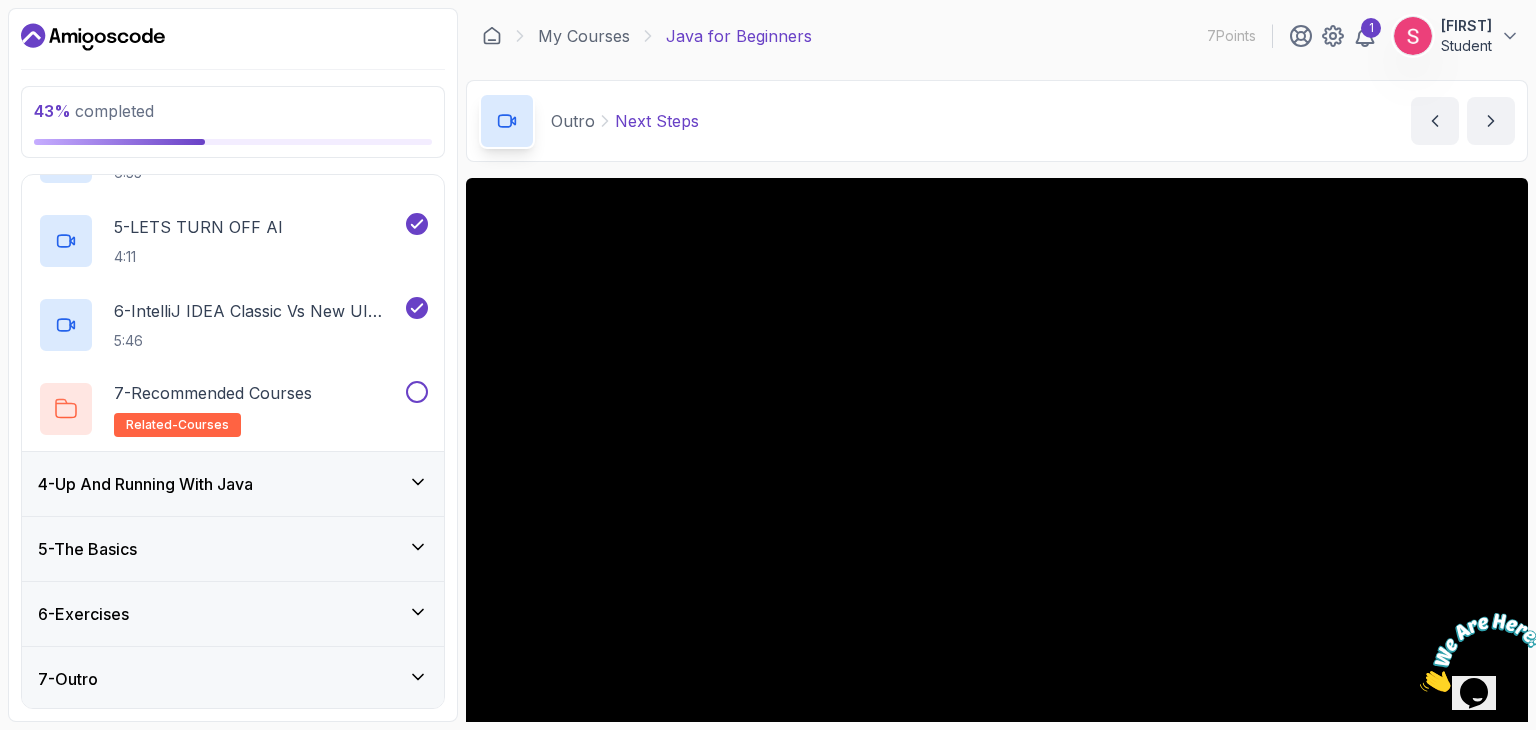 click on "4  -  Up And Running With Java" at bounding box center [233, 484] 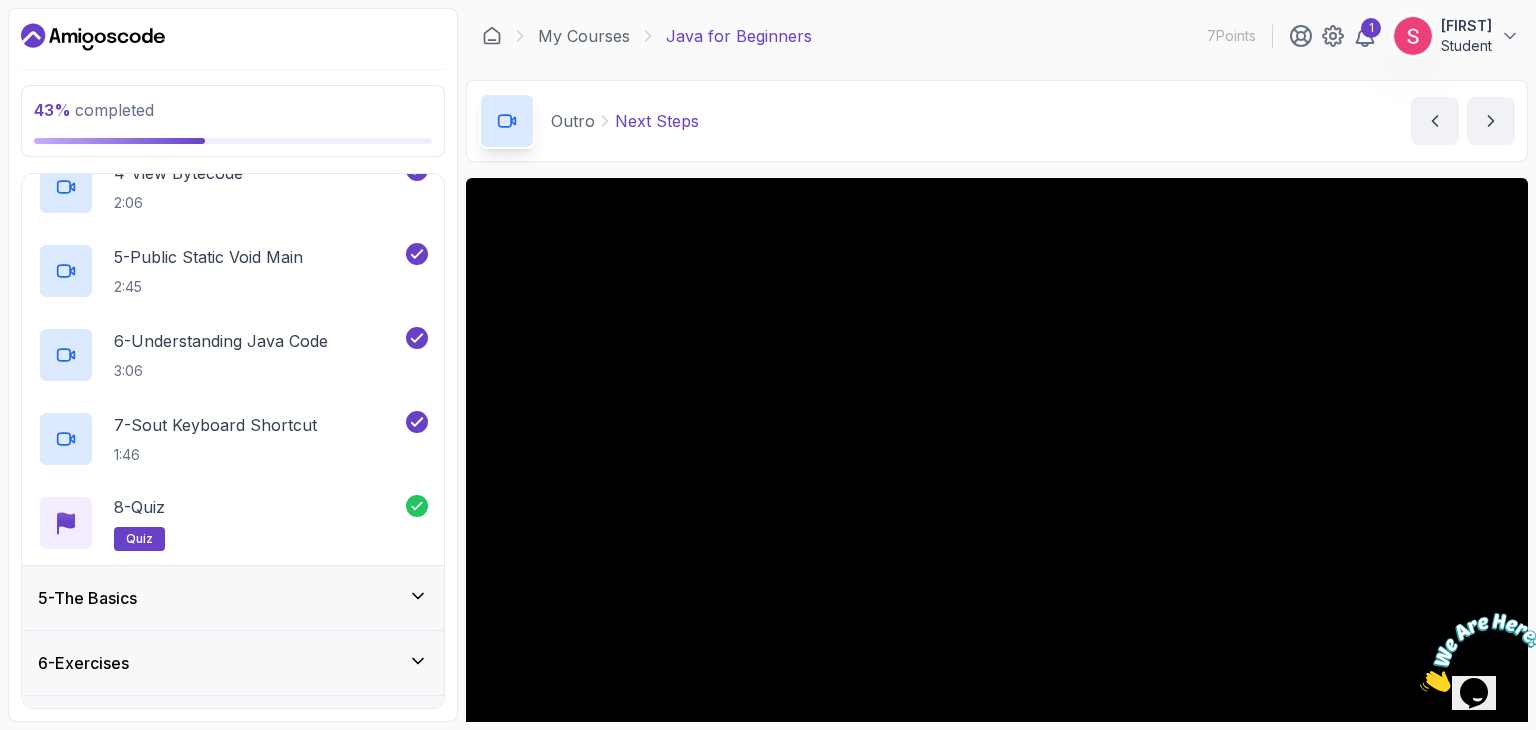 scroll, scrollTop: 590, scrollLeft: 0, axis: vertical 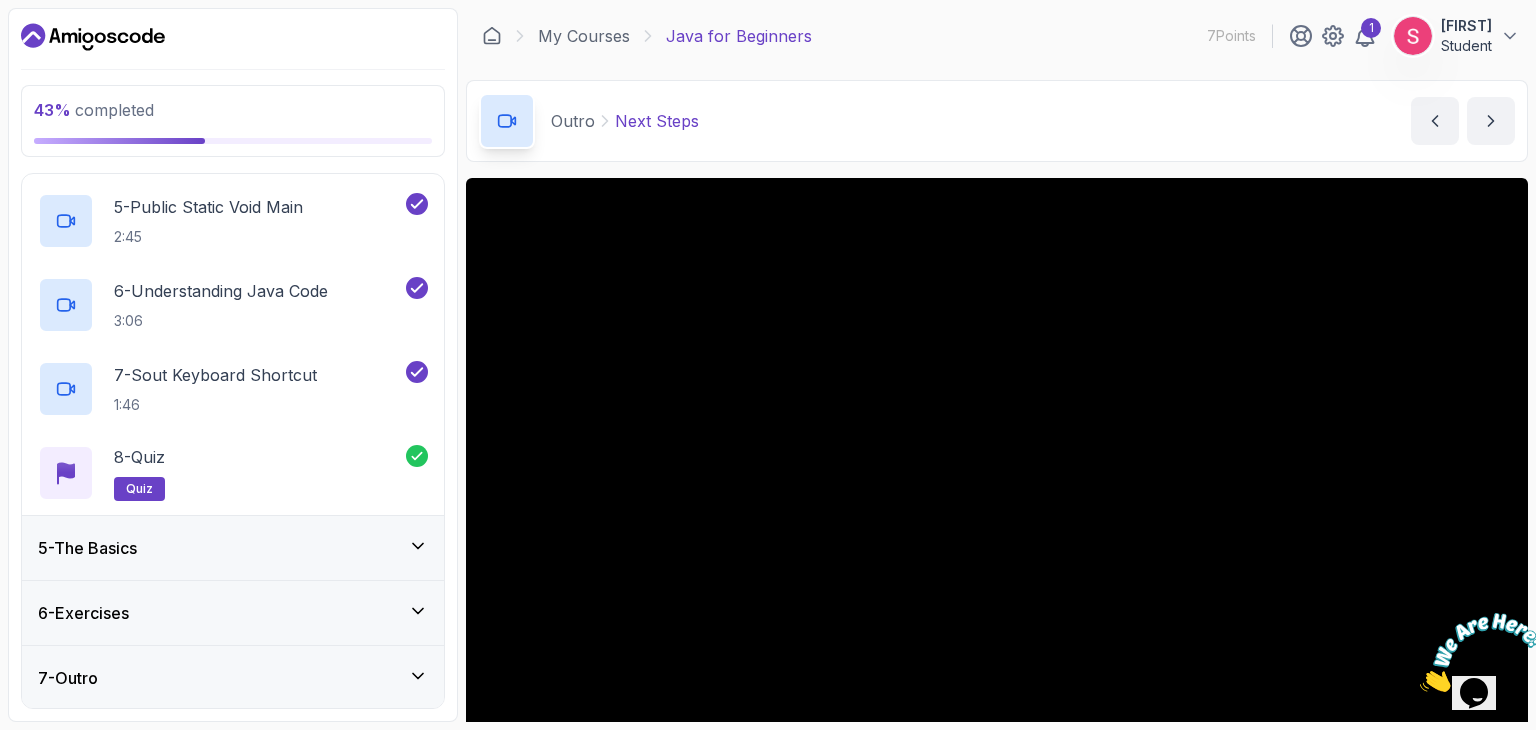 click on "5  -  The Basics" at bounding box center (233, 548) 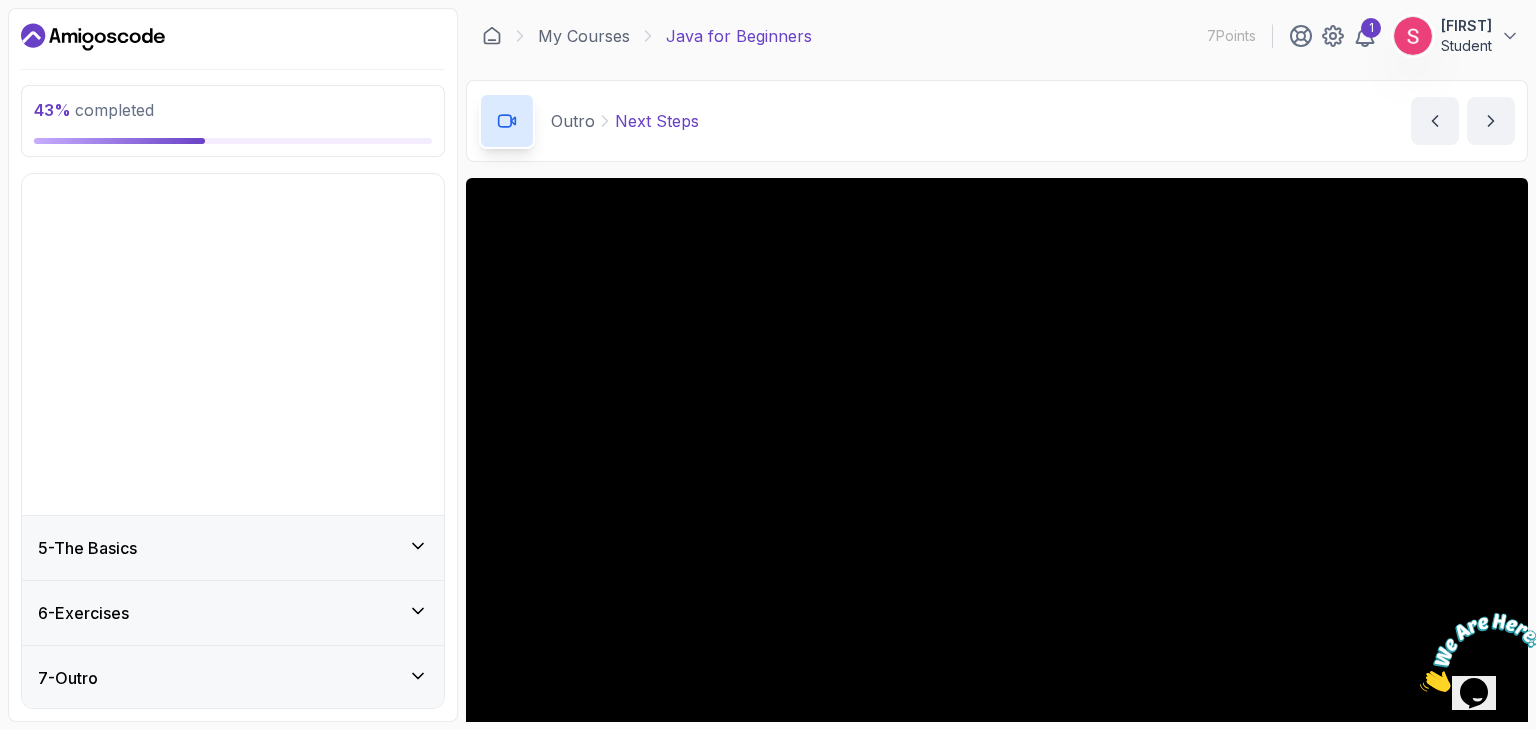 scroll, scrollTop: 0, scrollLeft: 0, axis: both 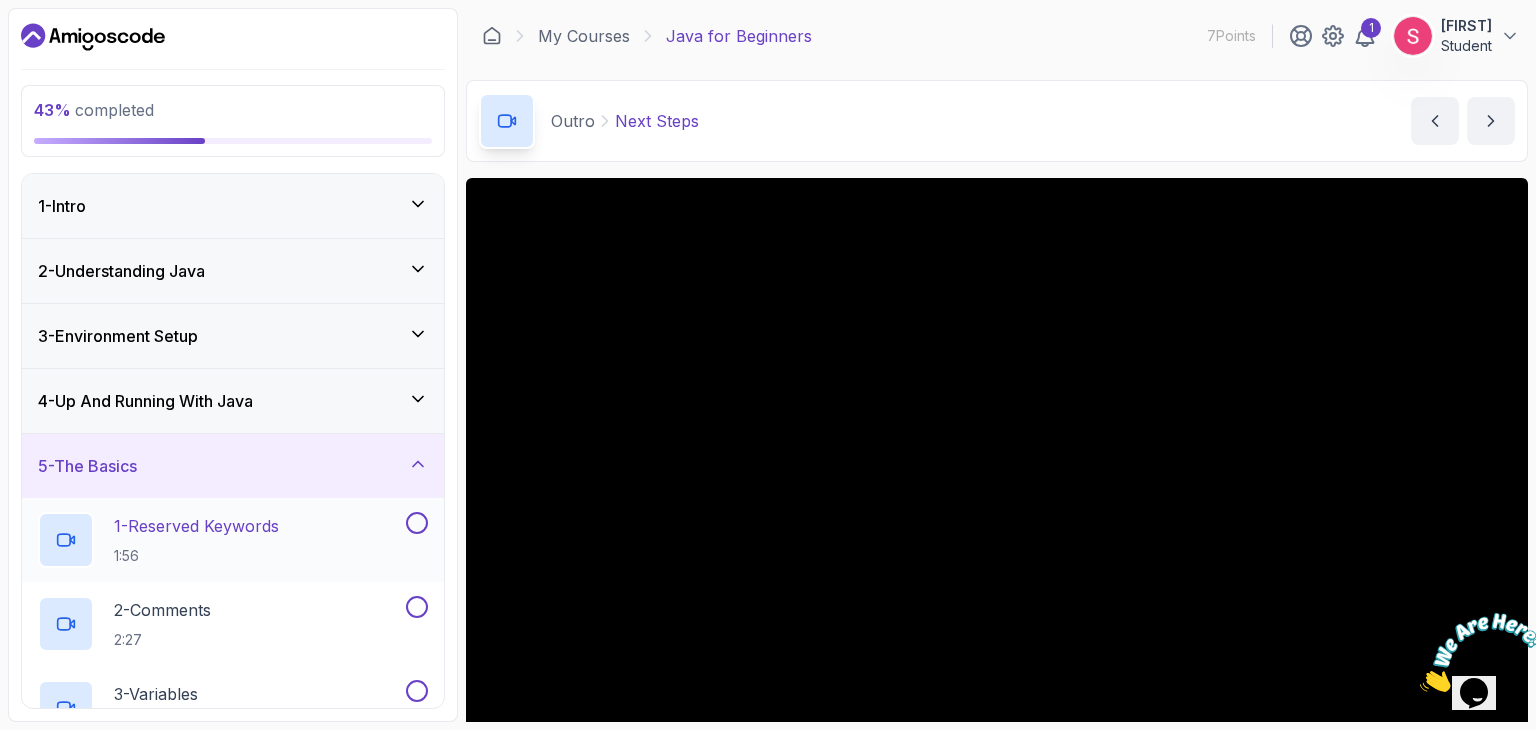 click on "1  -  Reserved Keywords 1:56" at bounding box center [196, 540] 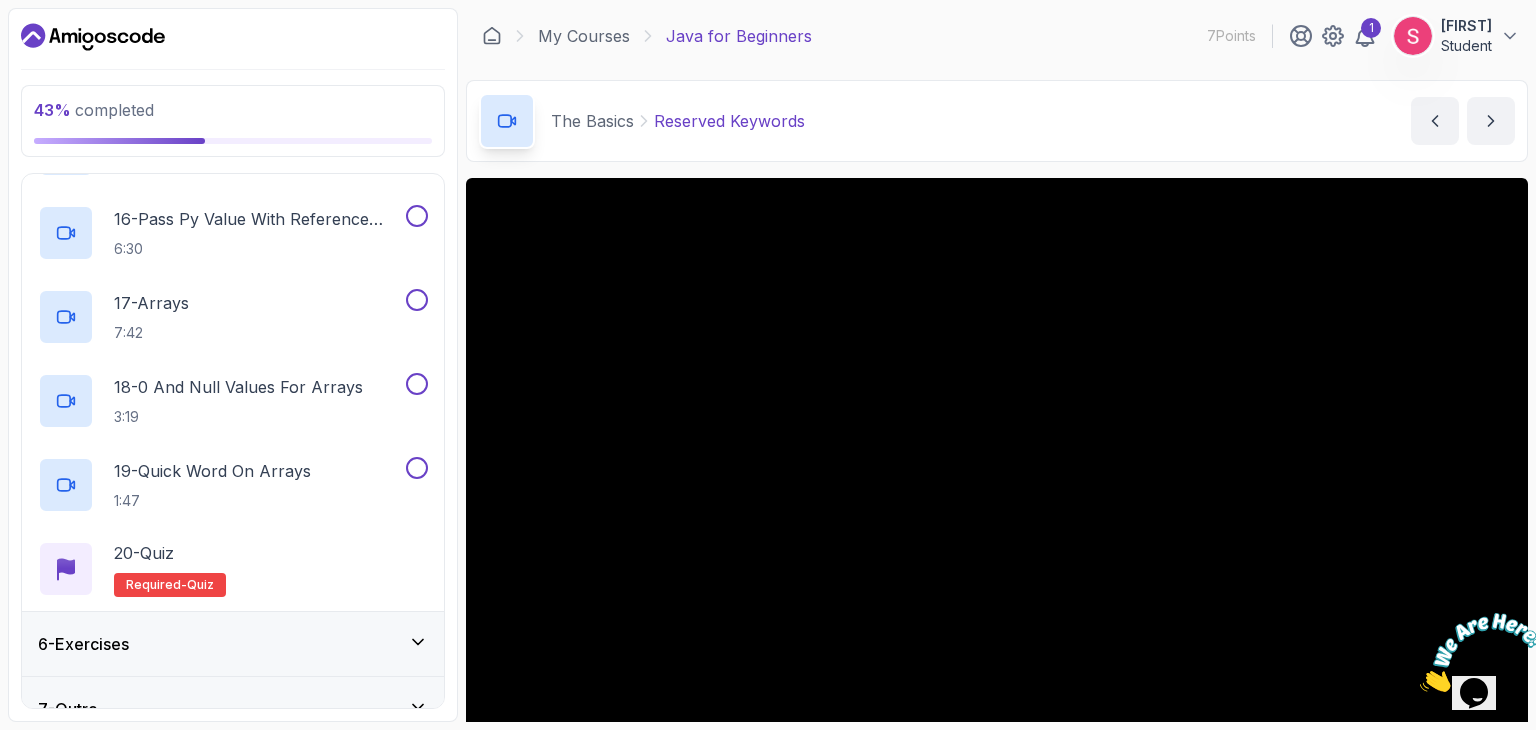 scroll, scrollTop: 1598, scrollLeft: 0, axis: vertical 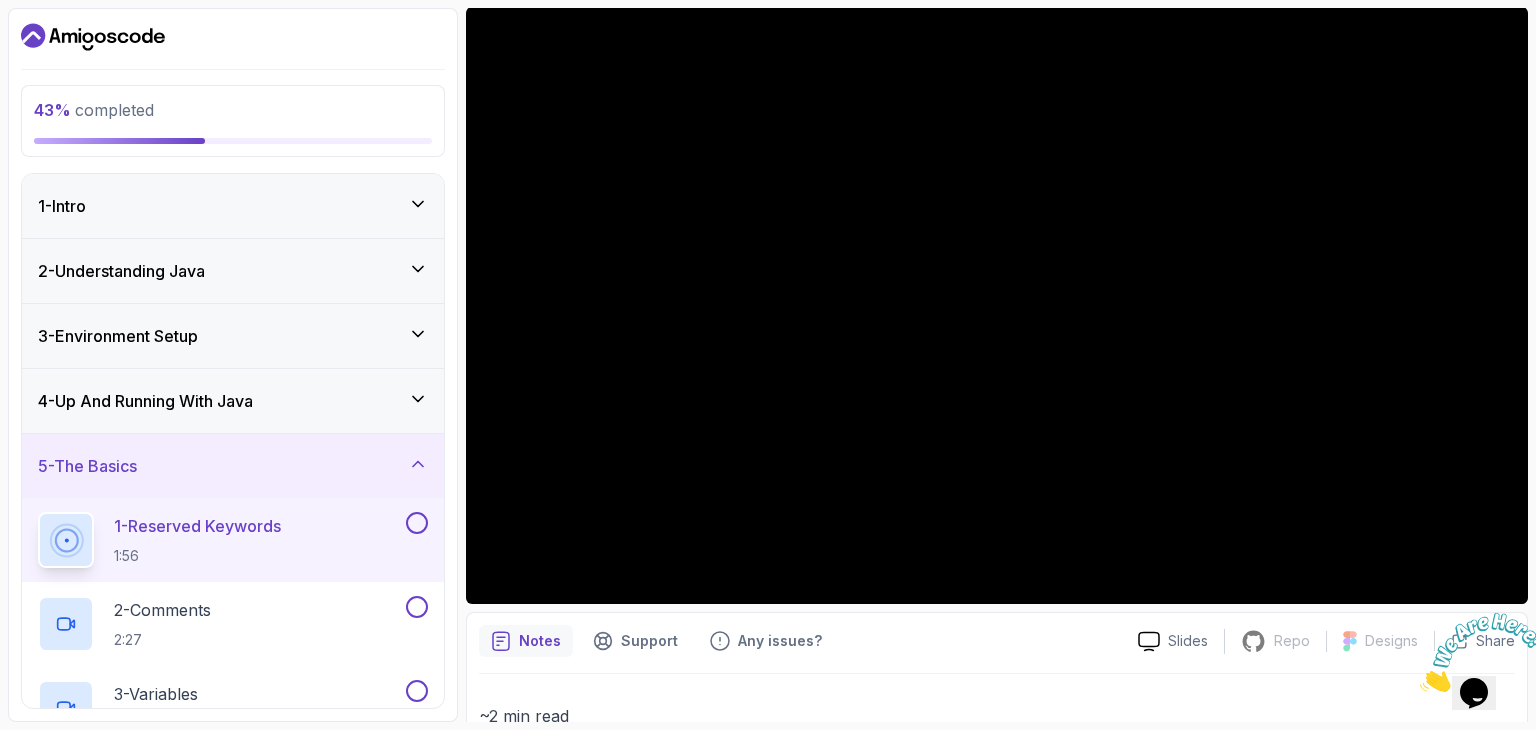 click 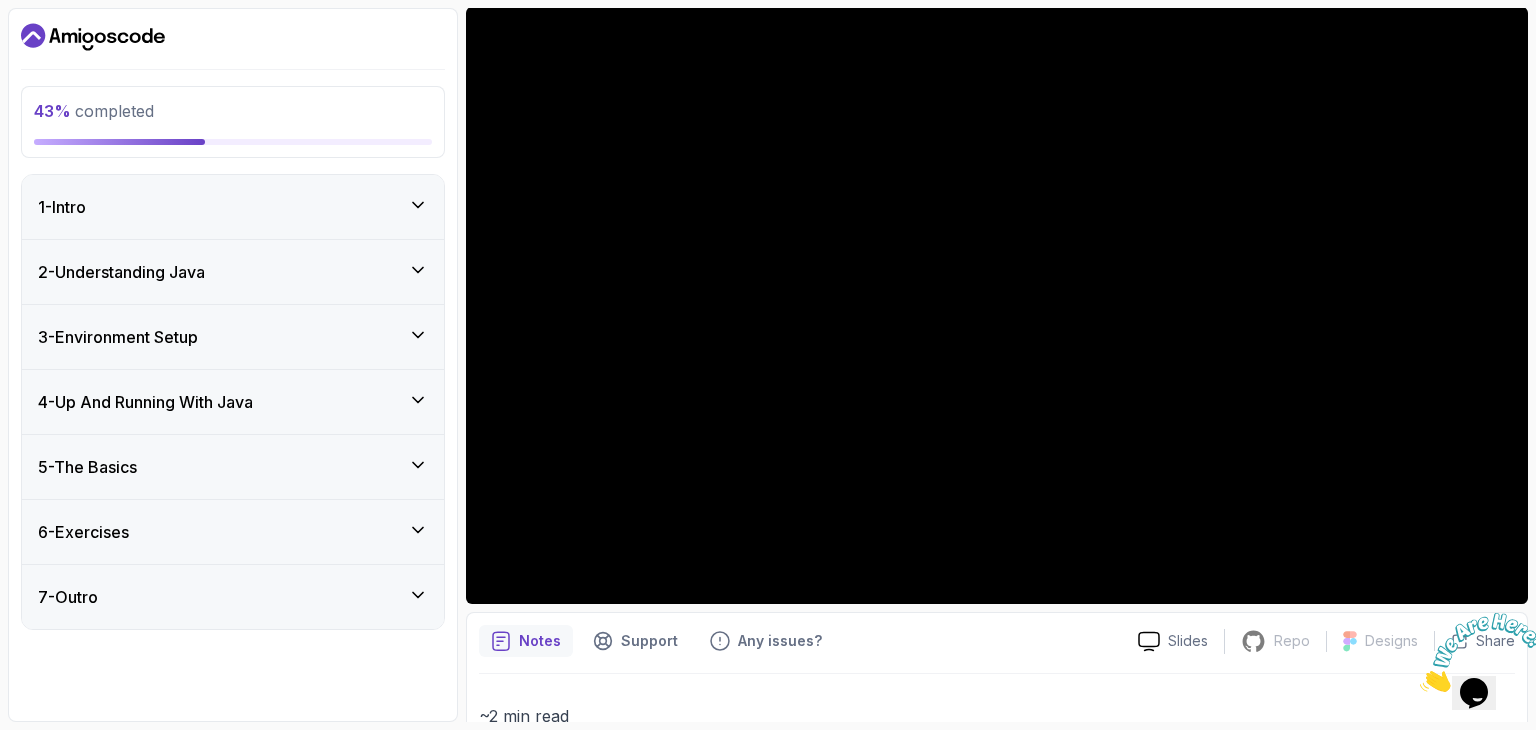 click 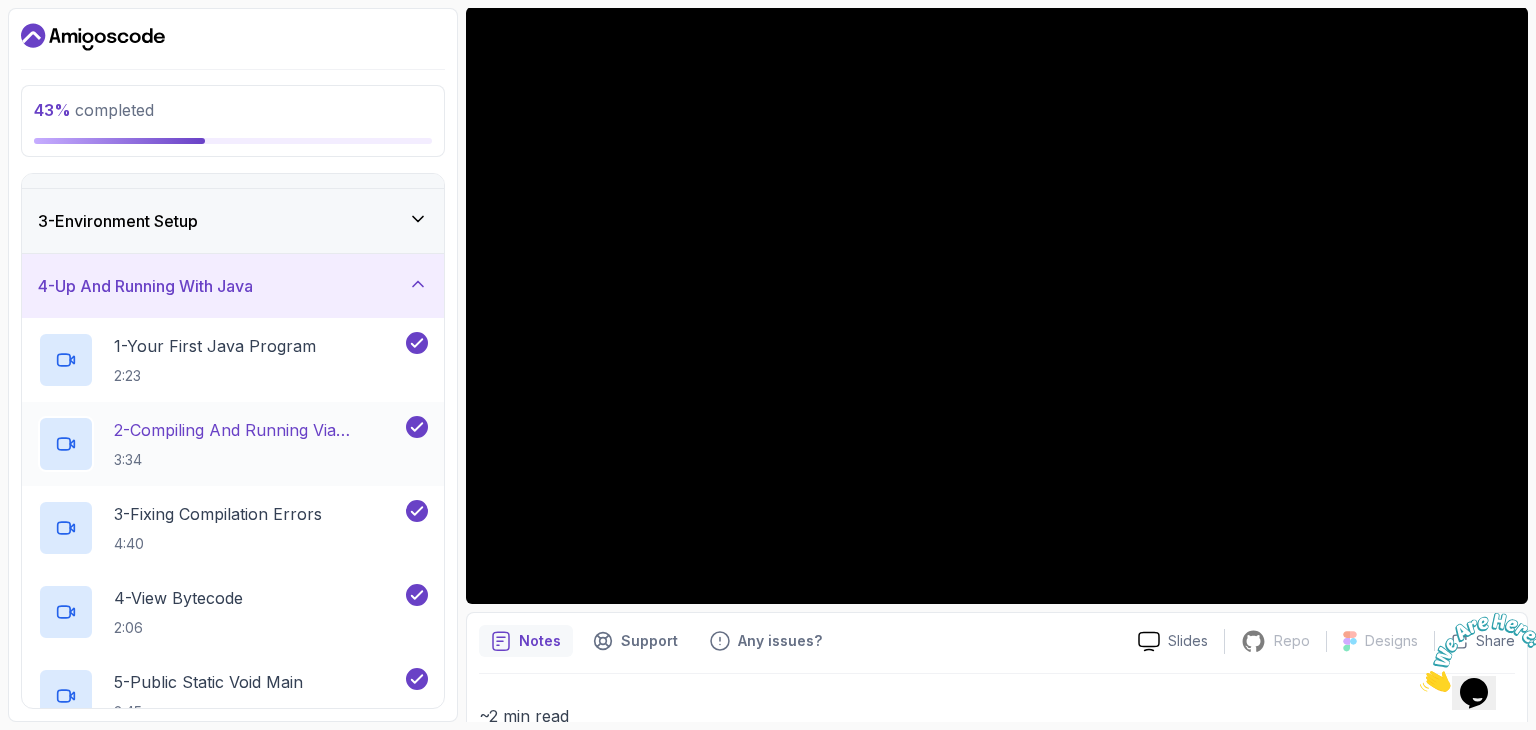 scroll, scrollTop: 124, scrollLeft: 0, axis: vertical 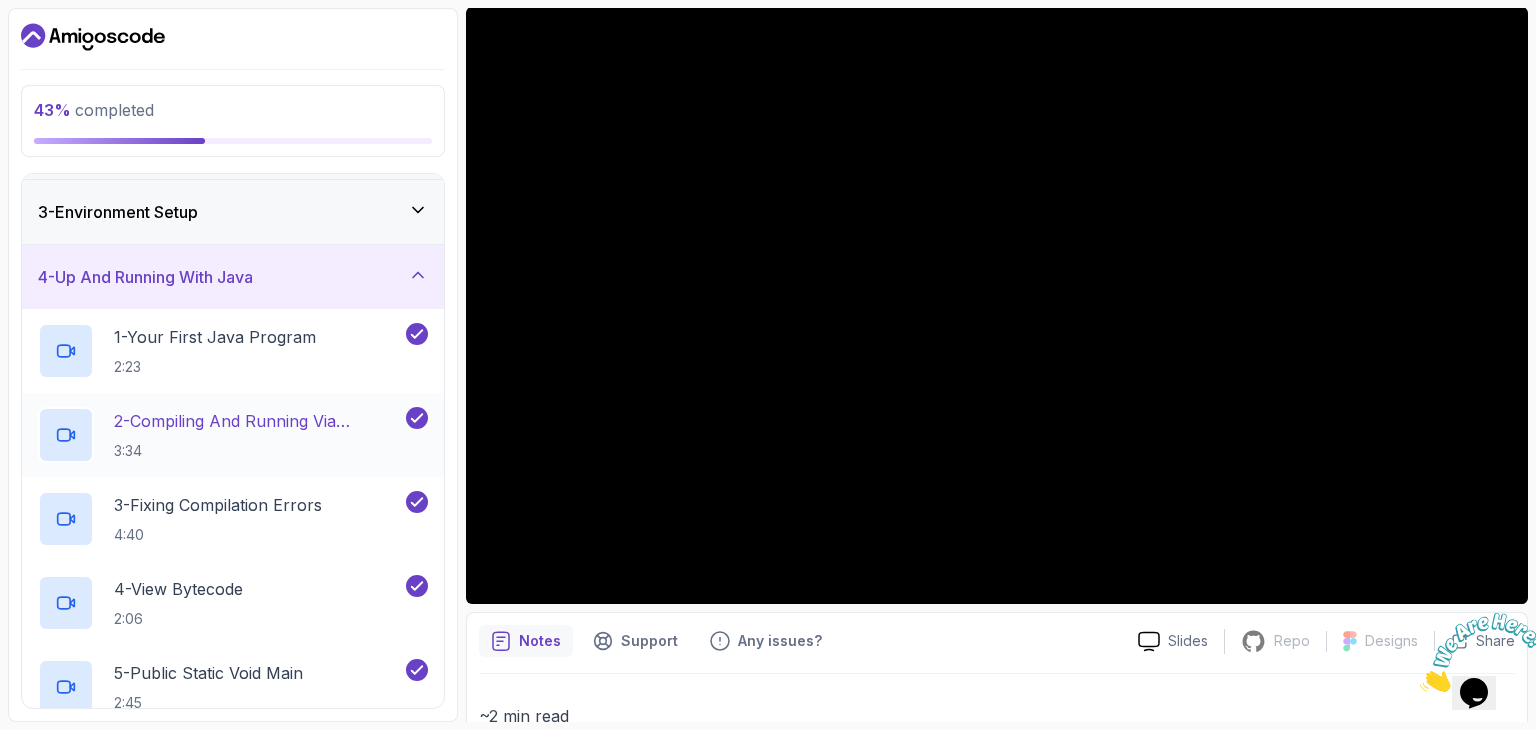 type 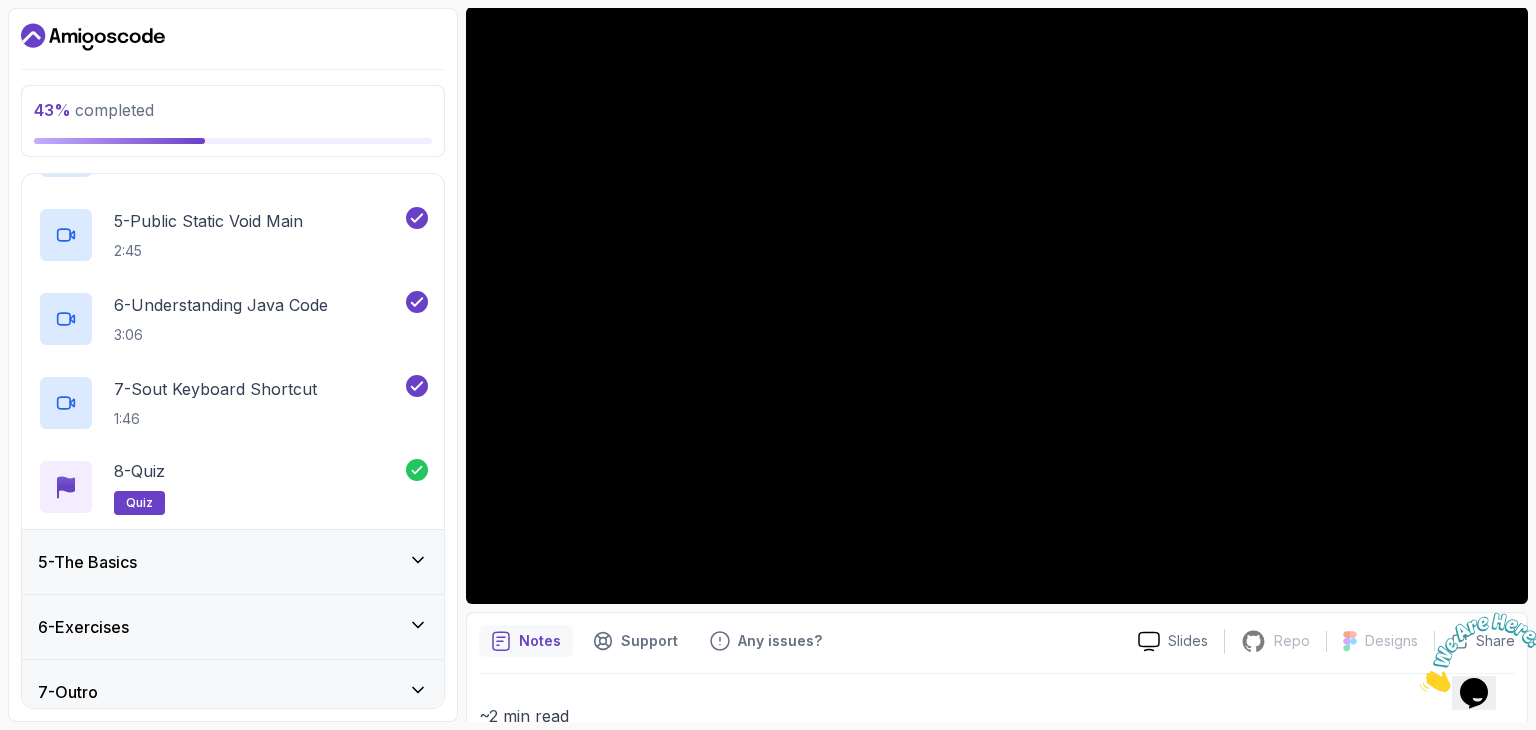 scroll, scrollTop: 590, scrollLeft: 0, axis: vertical 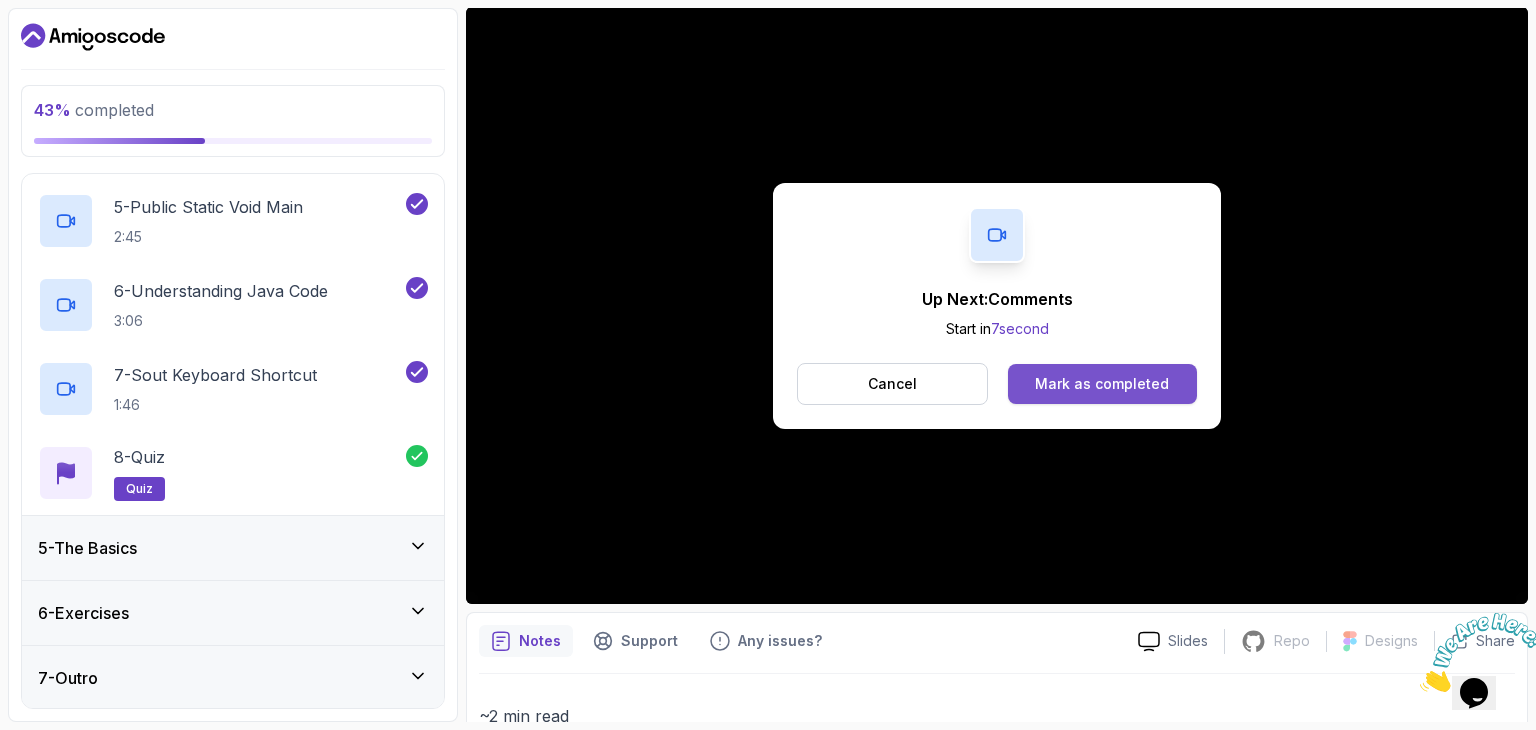 click on "Mark as completed" at bounding box center (1102, 384) 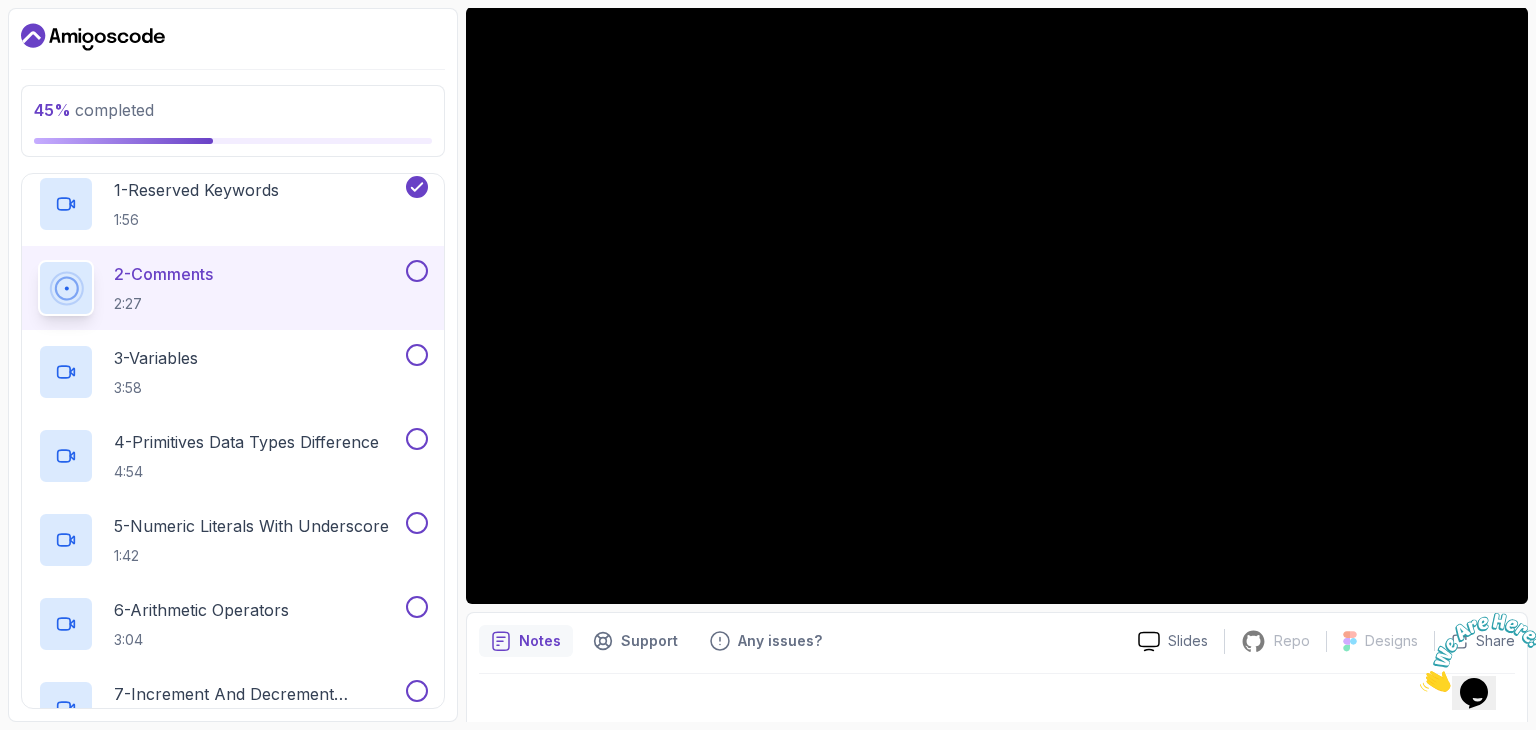 scroll, scrollTop: 363, scrollLeft: 0, axis: vertical 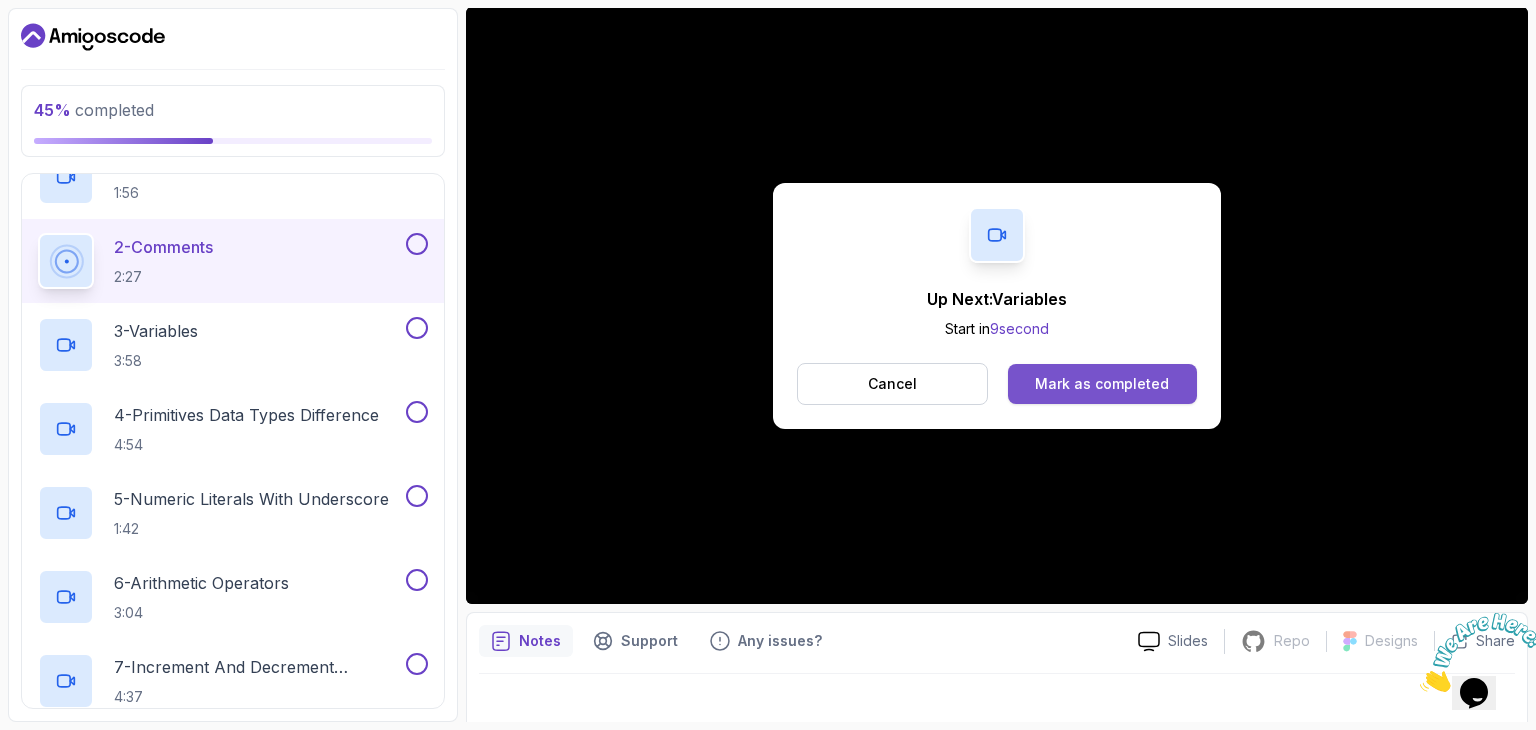 click on "Mark as completed" at bounding box center [1102, 384] 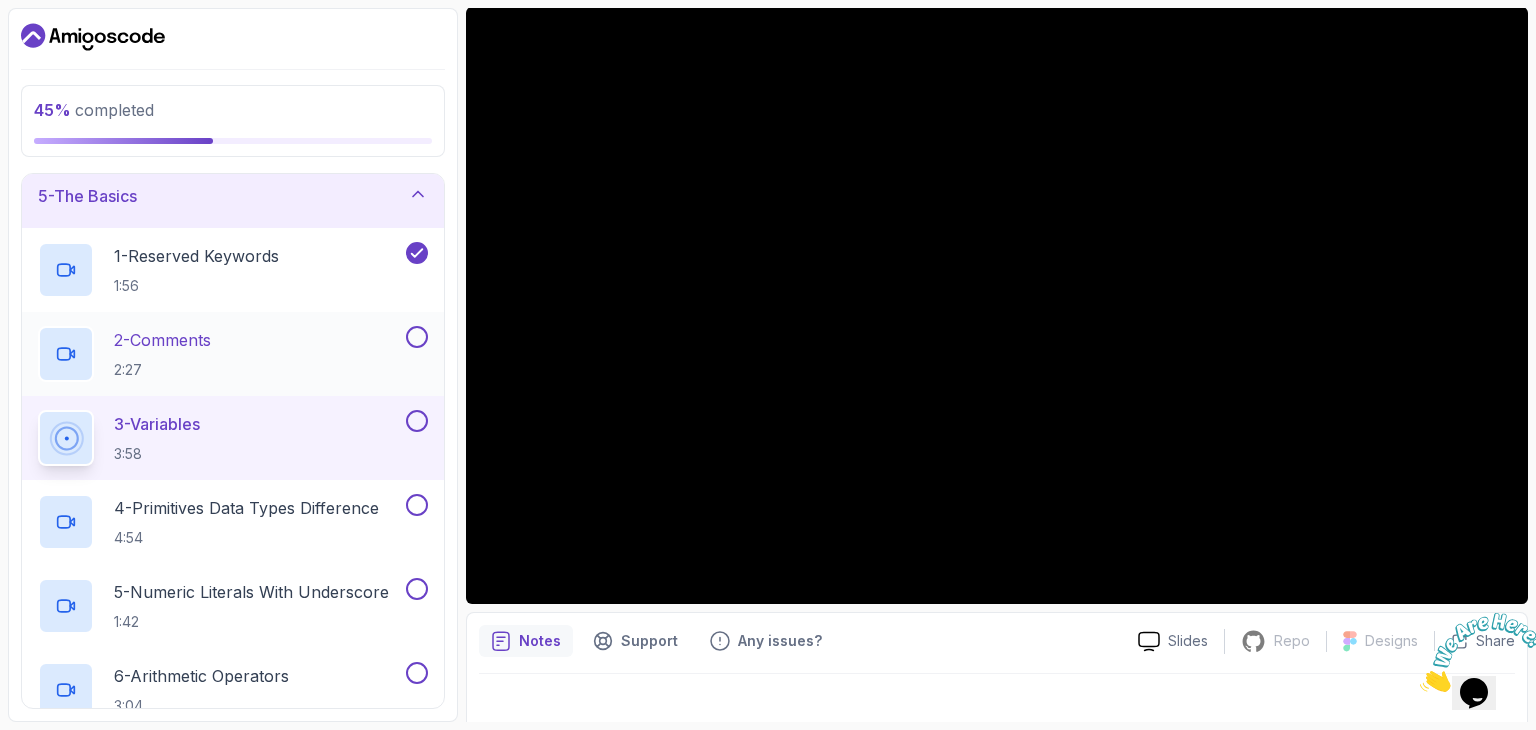 scroll, scrollTop: 268, scrollLeft: 0, axis: vertical 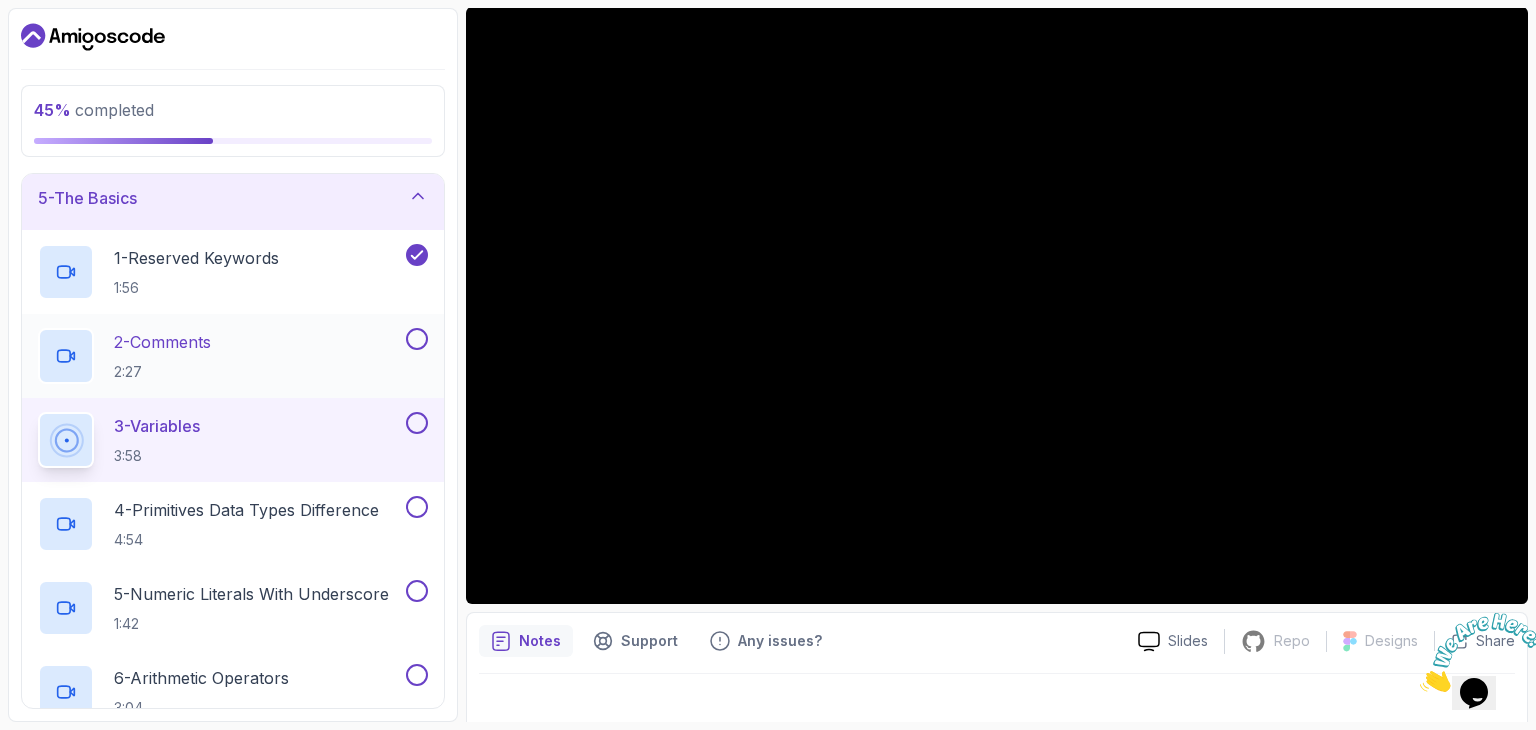click at bounding box center (417, 339) 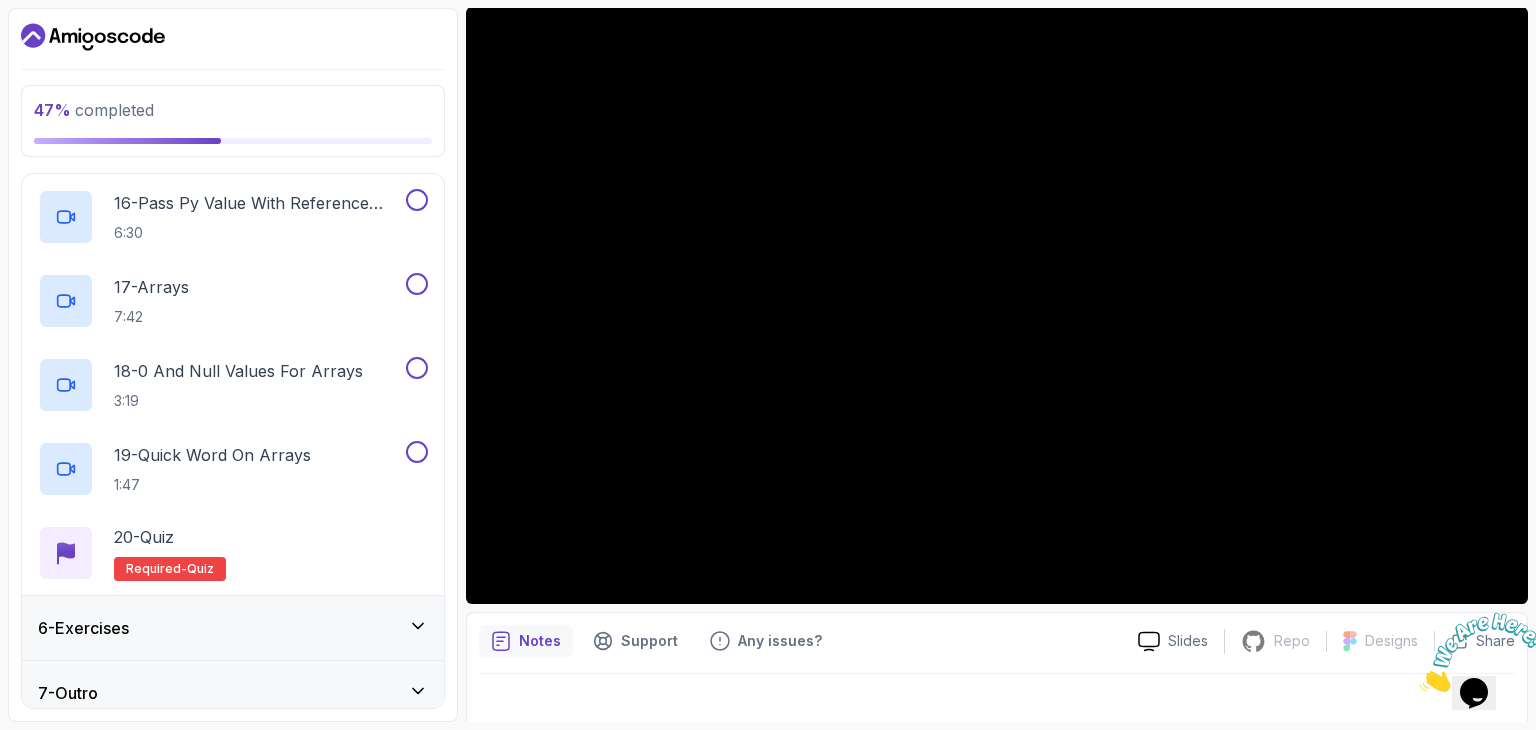 scroll, scrollTop: 1598, scrollLeft: 0, axis: vertical 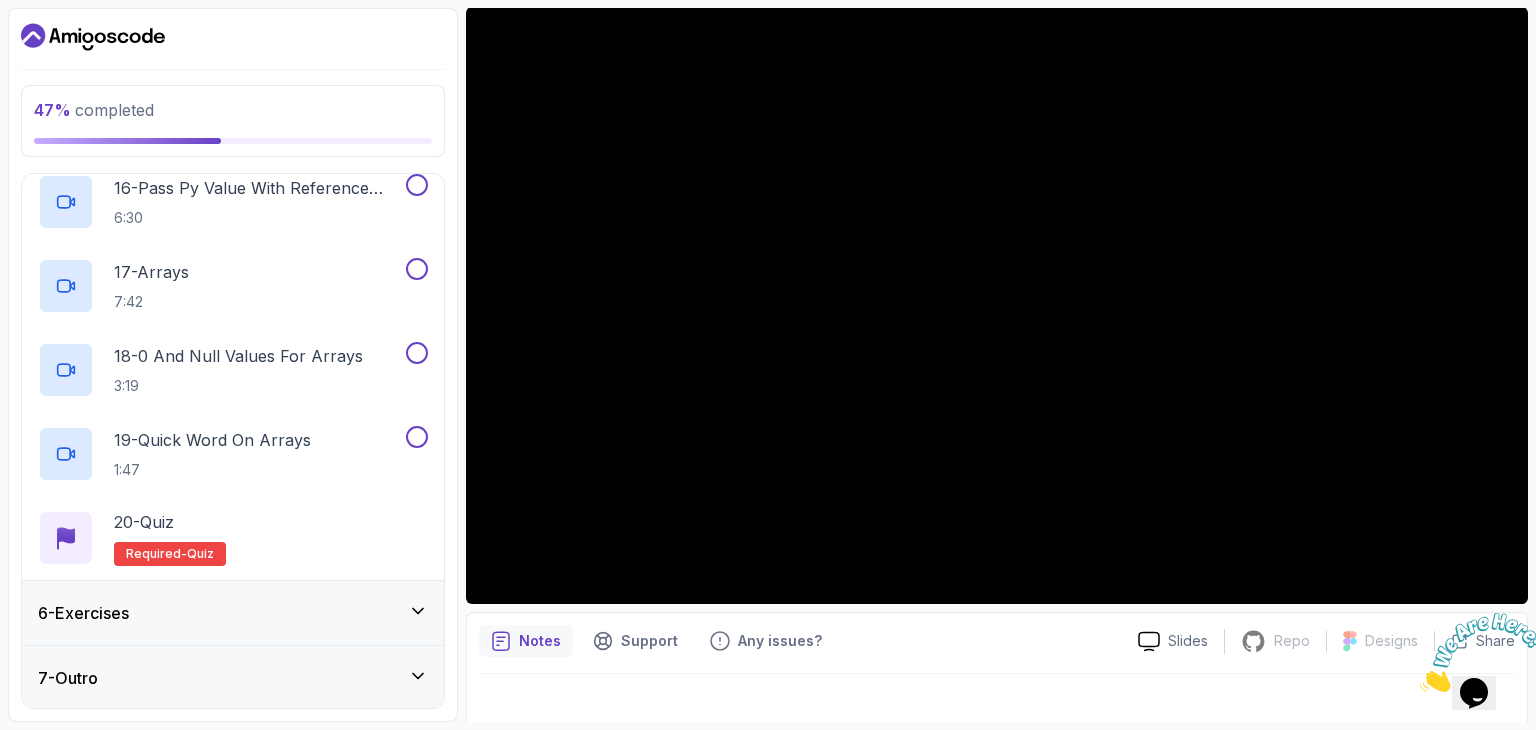 click on "6  -  Exercises" at bounding box center (233, 613) 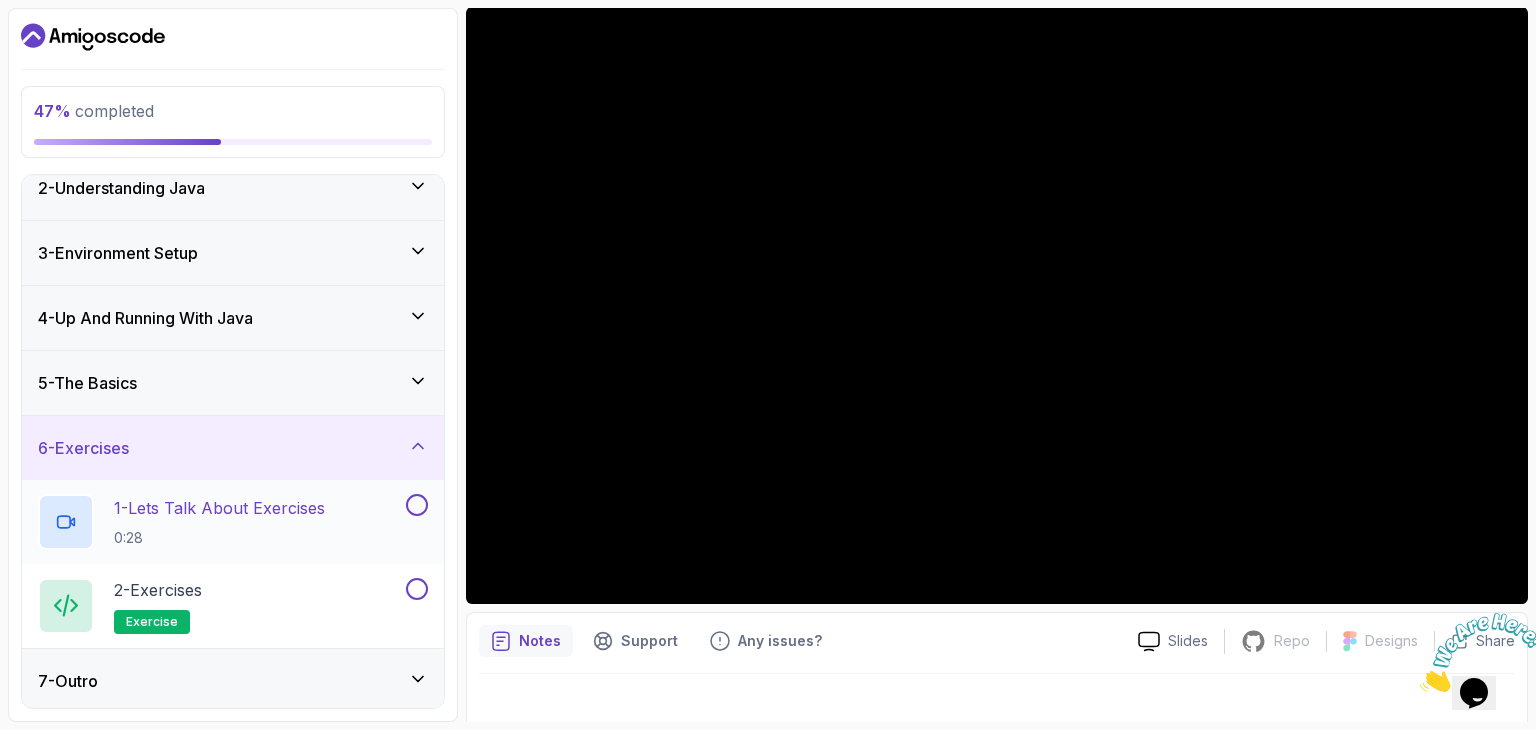 scroll, scrollTop: 87, scrollLeft: 0, axis: vertical 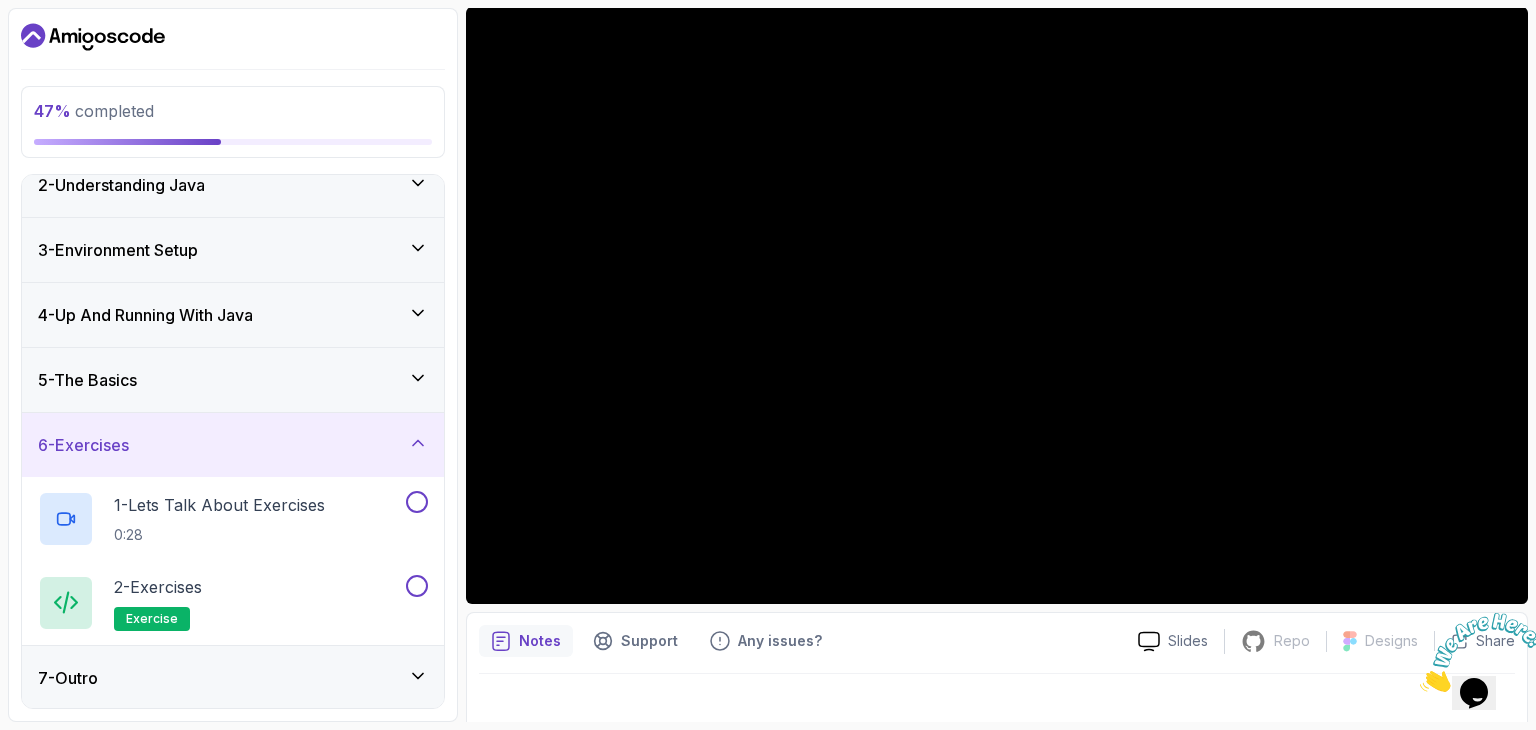 click on "7  -  Outro" at bounding box center (233, 678) 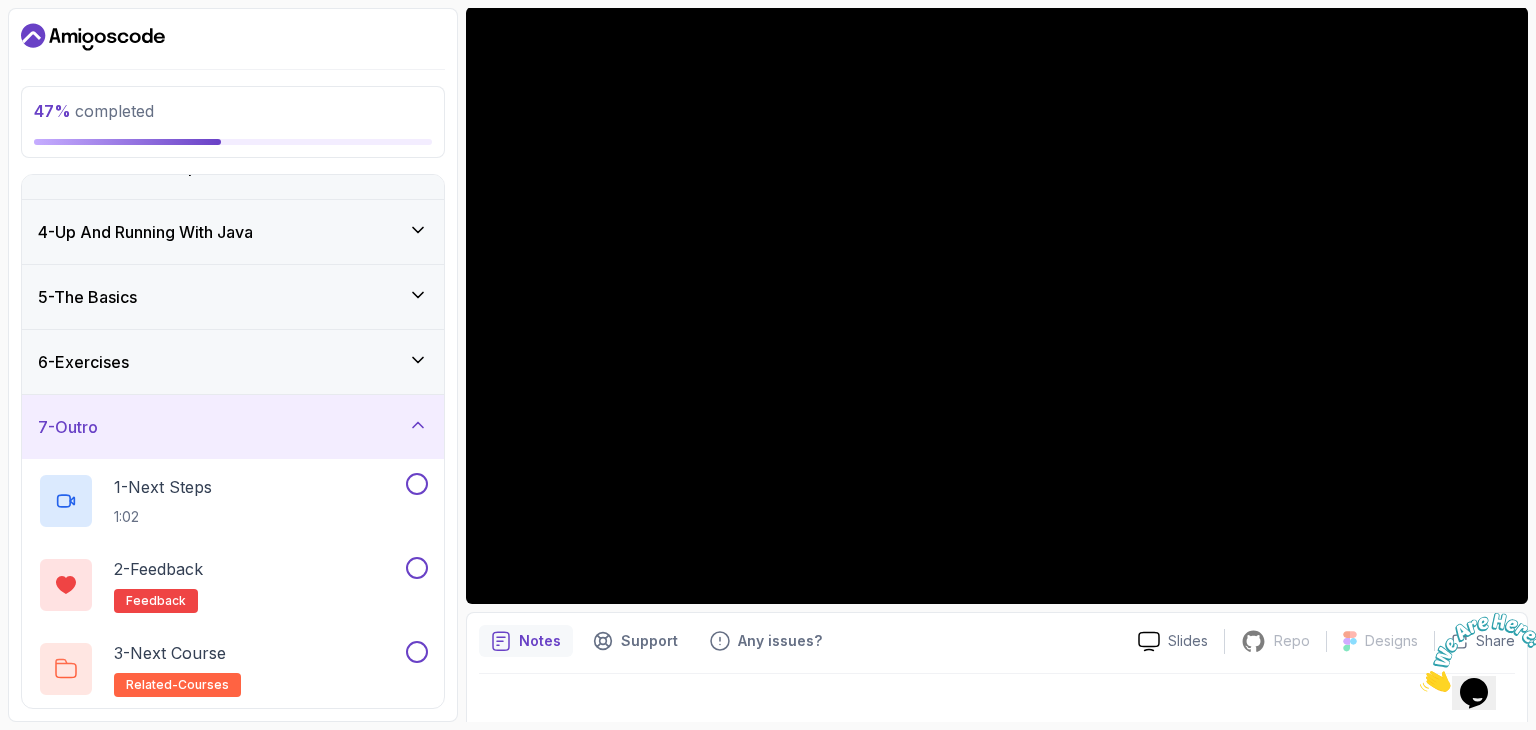 scroll, scrollTop: 0, scrollLeft: 0, axis: both 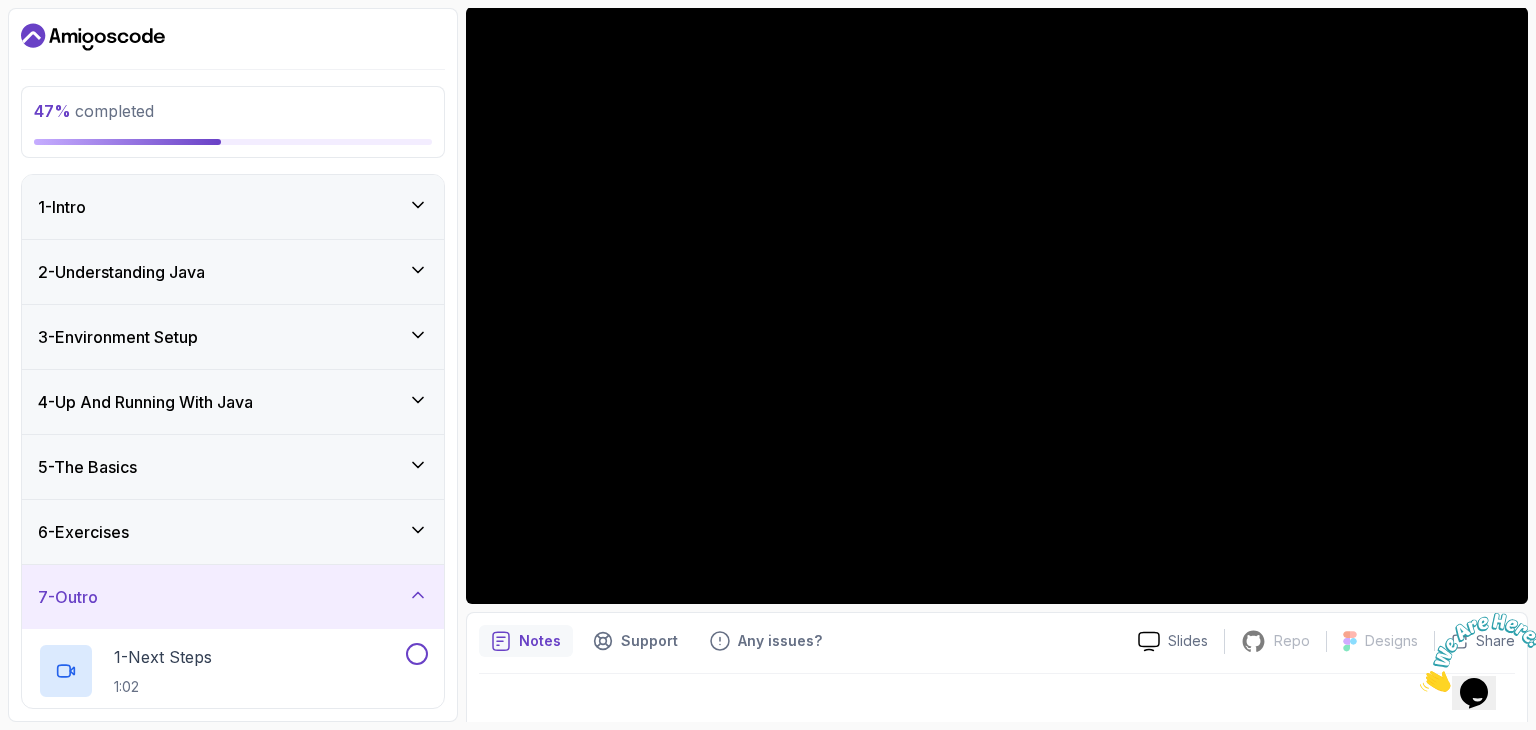 click on "5  -  The Basics" at bounding box center [233, 467] 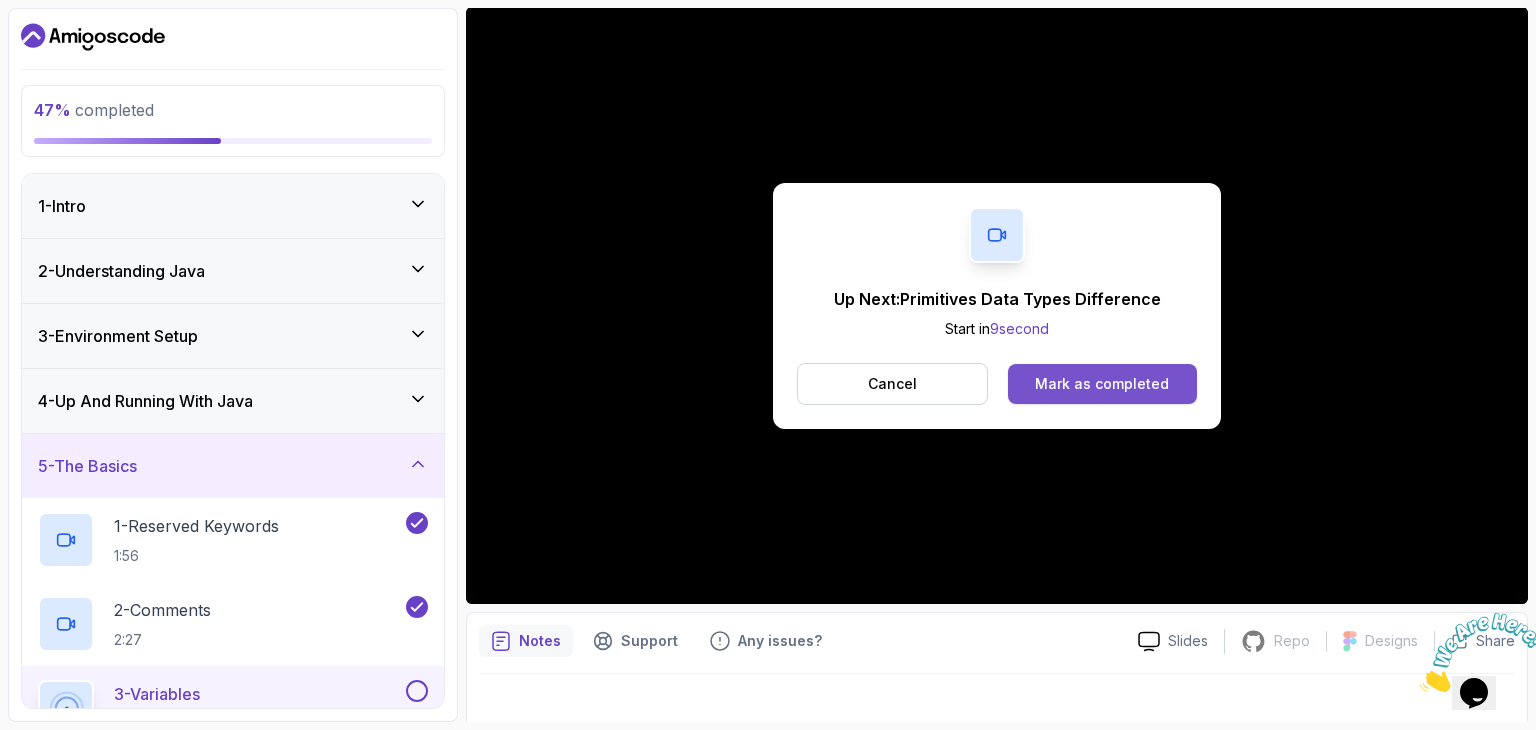 click on "Mark as completed" at bounding box center [1102, 384] 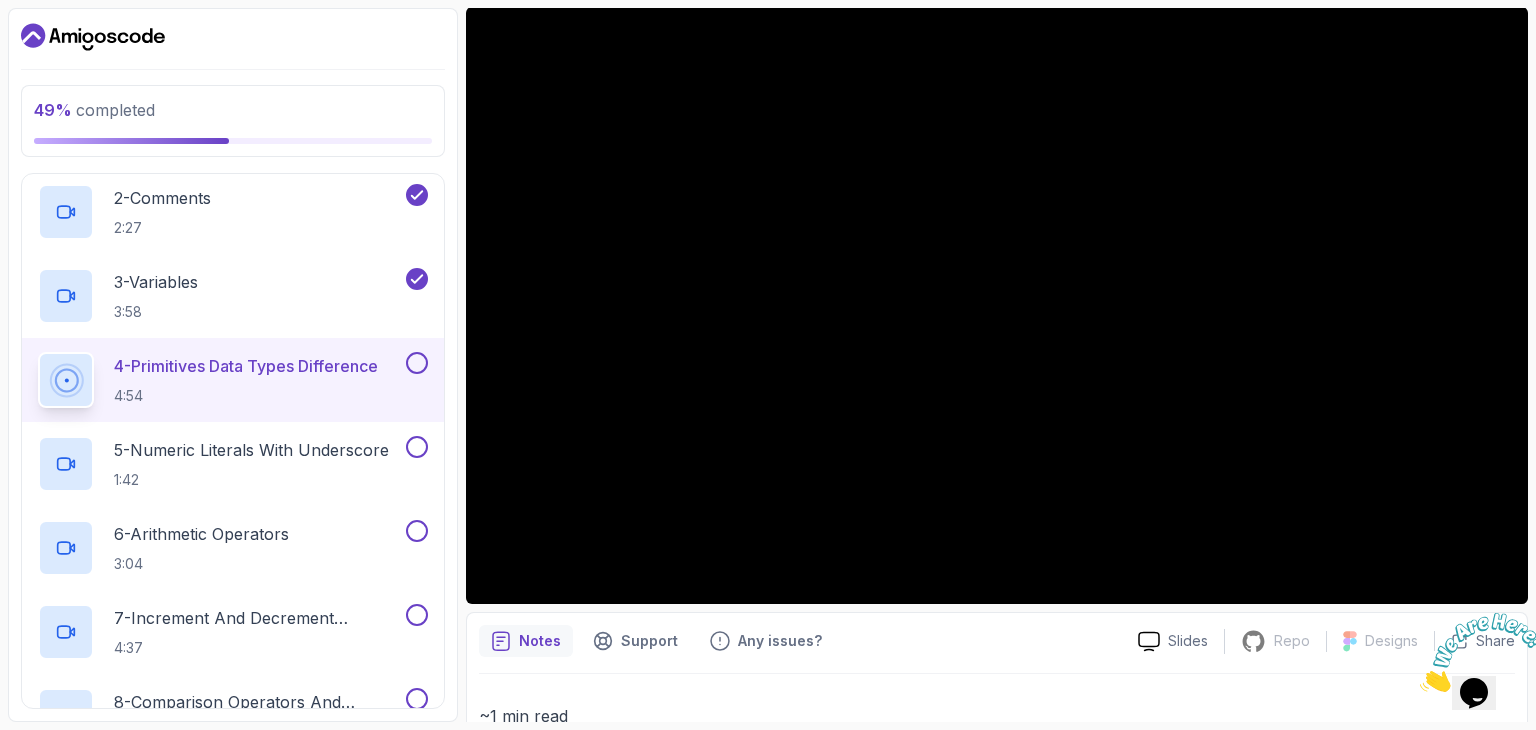 scroll, scrollTop: 450, scrollLeft: 0, axis: vertical 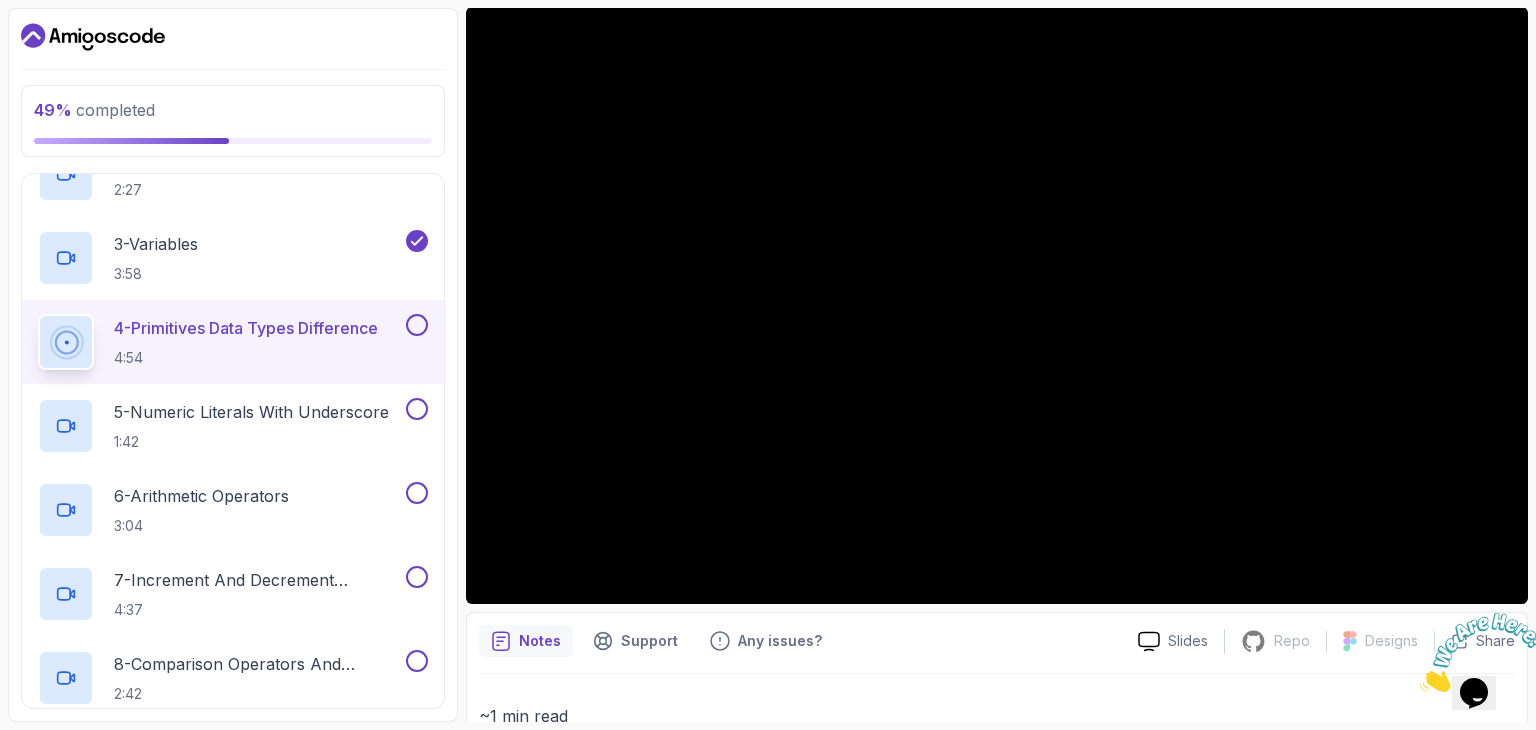 click at bounding box center (417, 325) 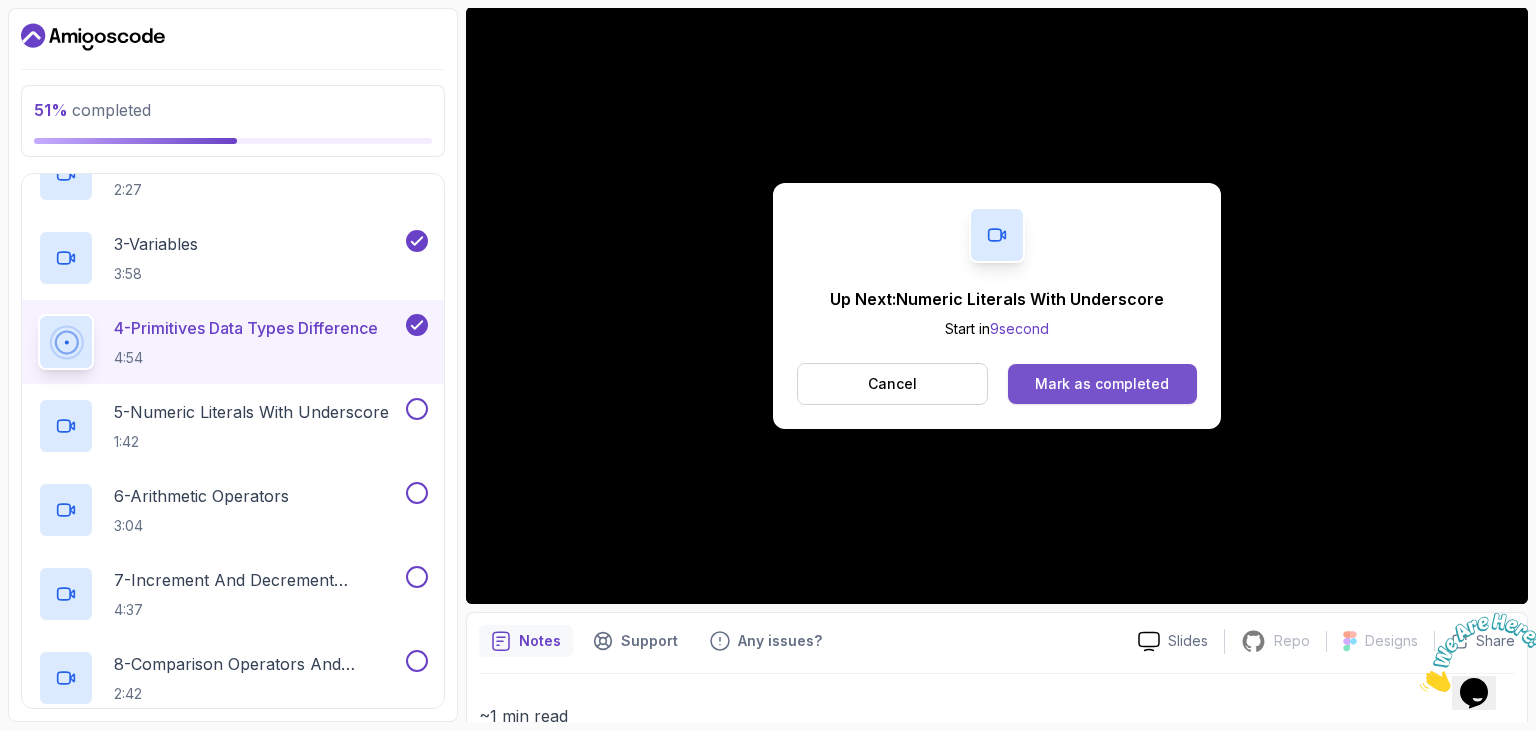 click on "Mark as completed" at bounding box center [1102, 384] 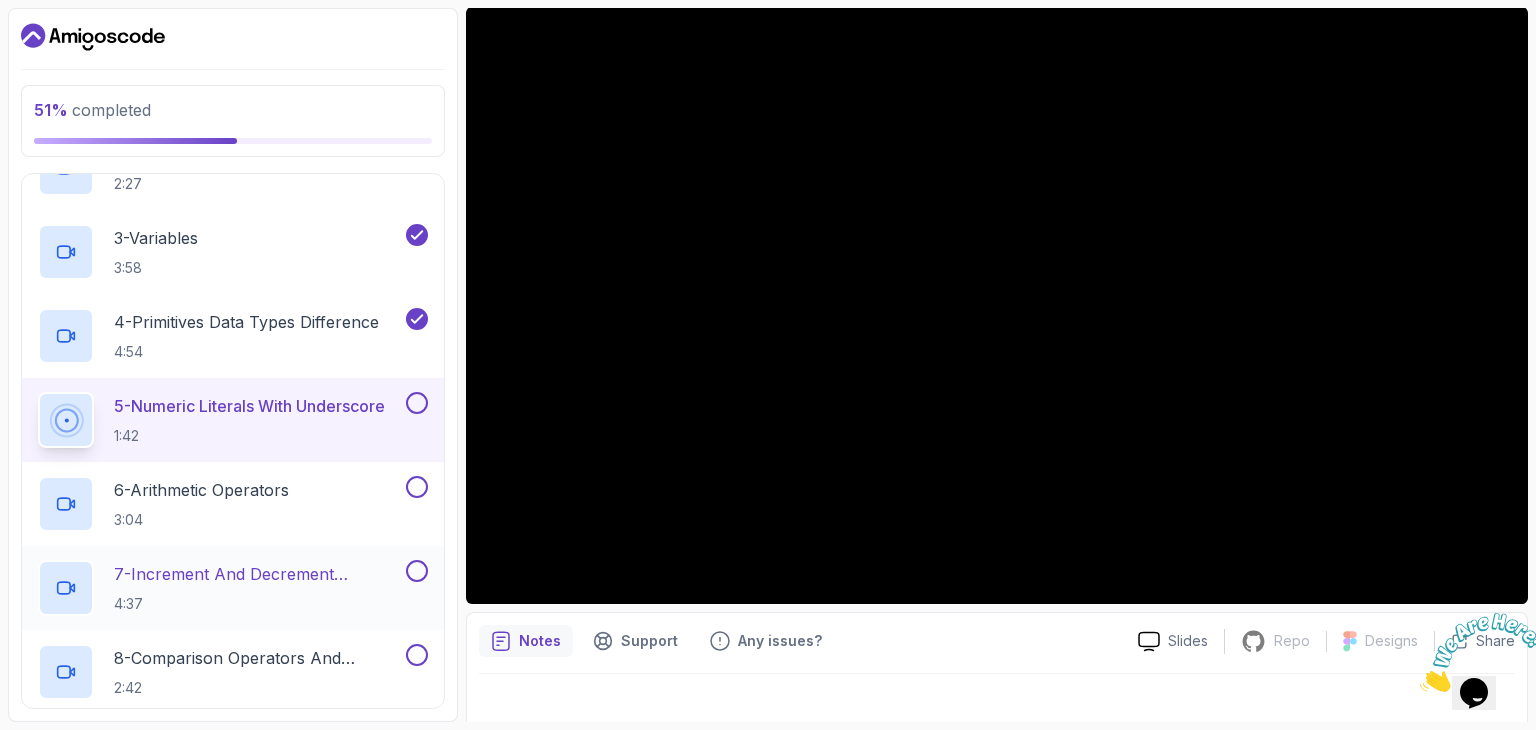 scroll, scrollTop: 474, scrollLeft: 0, axis: vertical 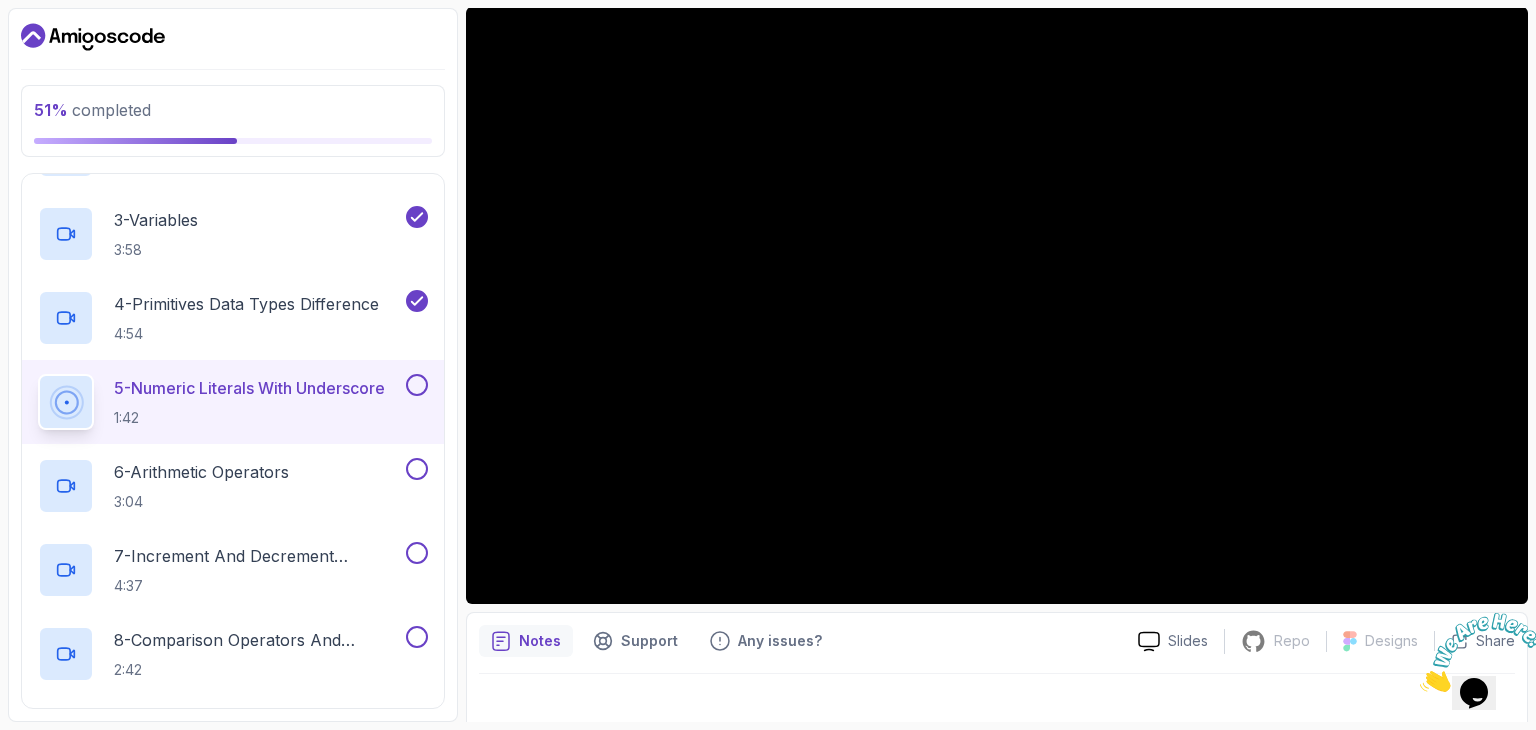 click on "Notes Support Any issues? Slides Repo Repository not available Designs Design not available Share" at bounding box center (997, 677) 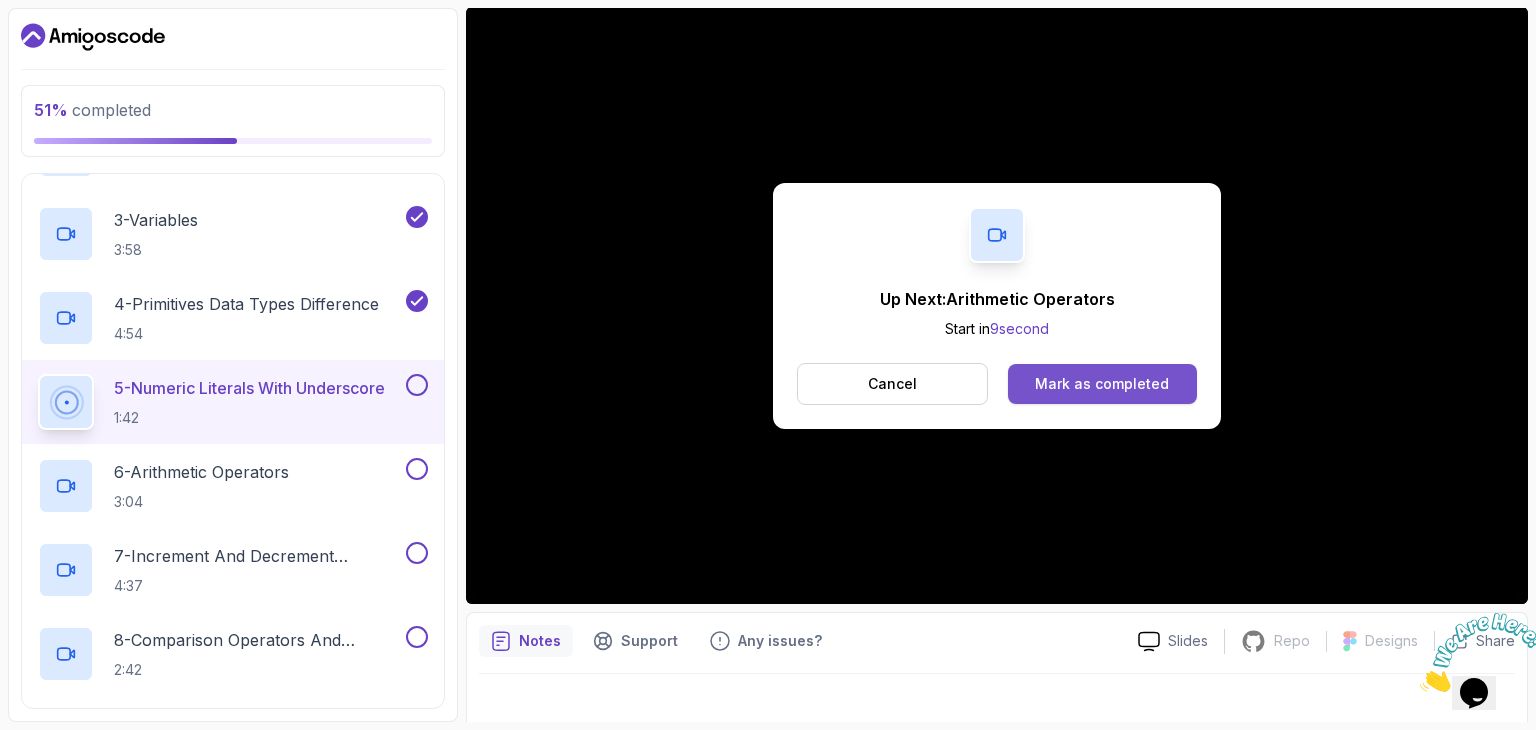 click on "Mark as completed" at bounding box center [1102, 384] 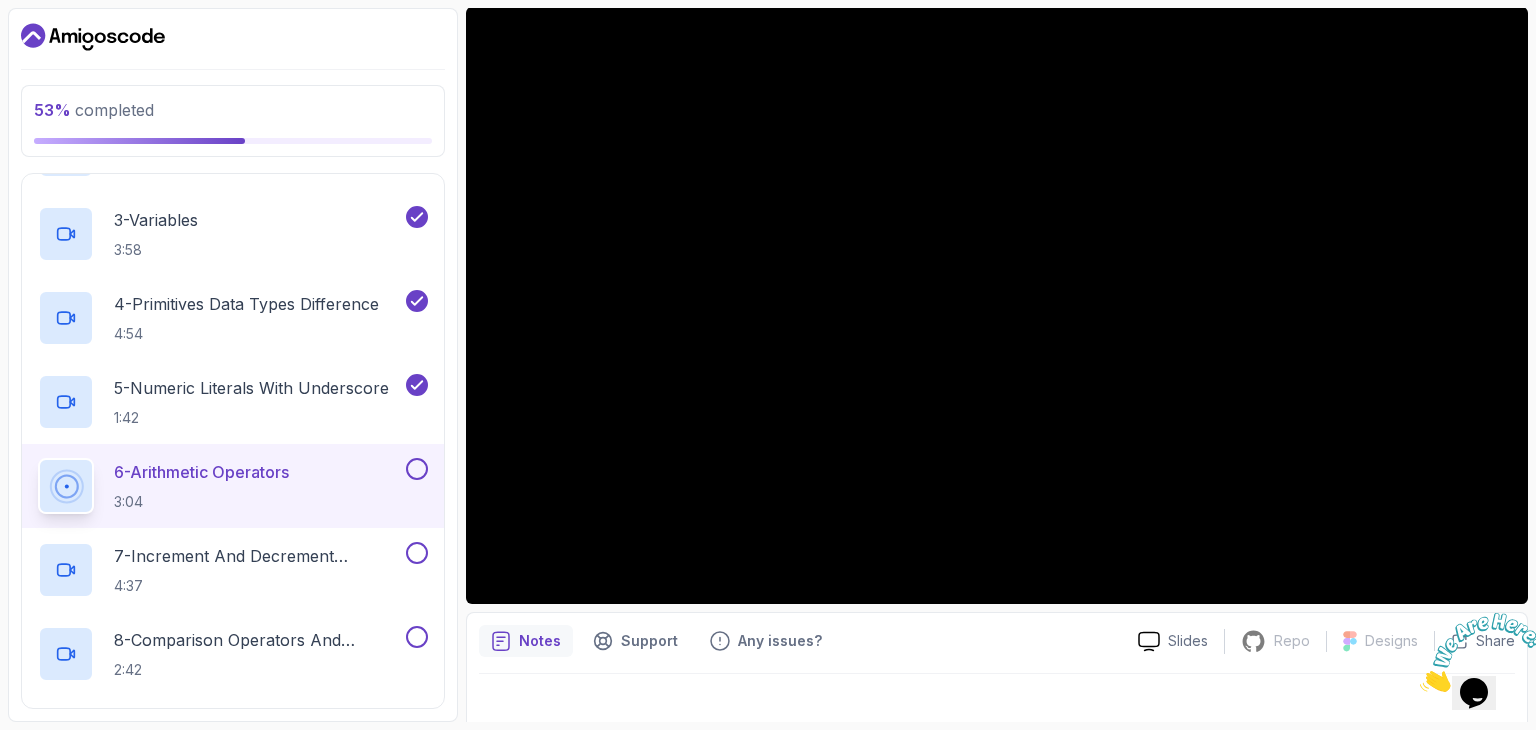 click on "6  -  Arithmetic Operators 3:04" at bounding box center [220, 486] 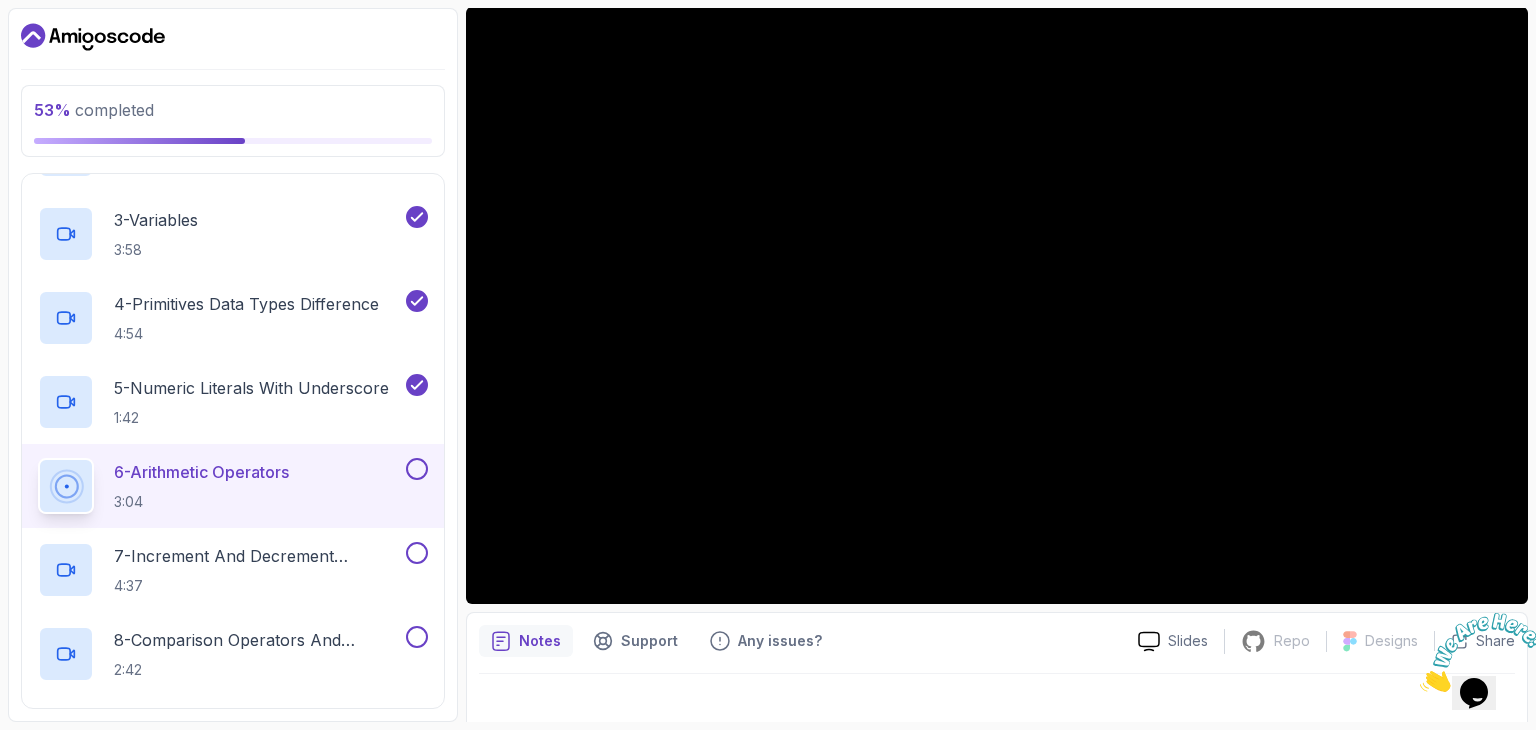 click at bounding box center [997, 702] 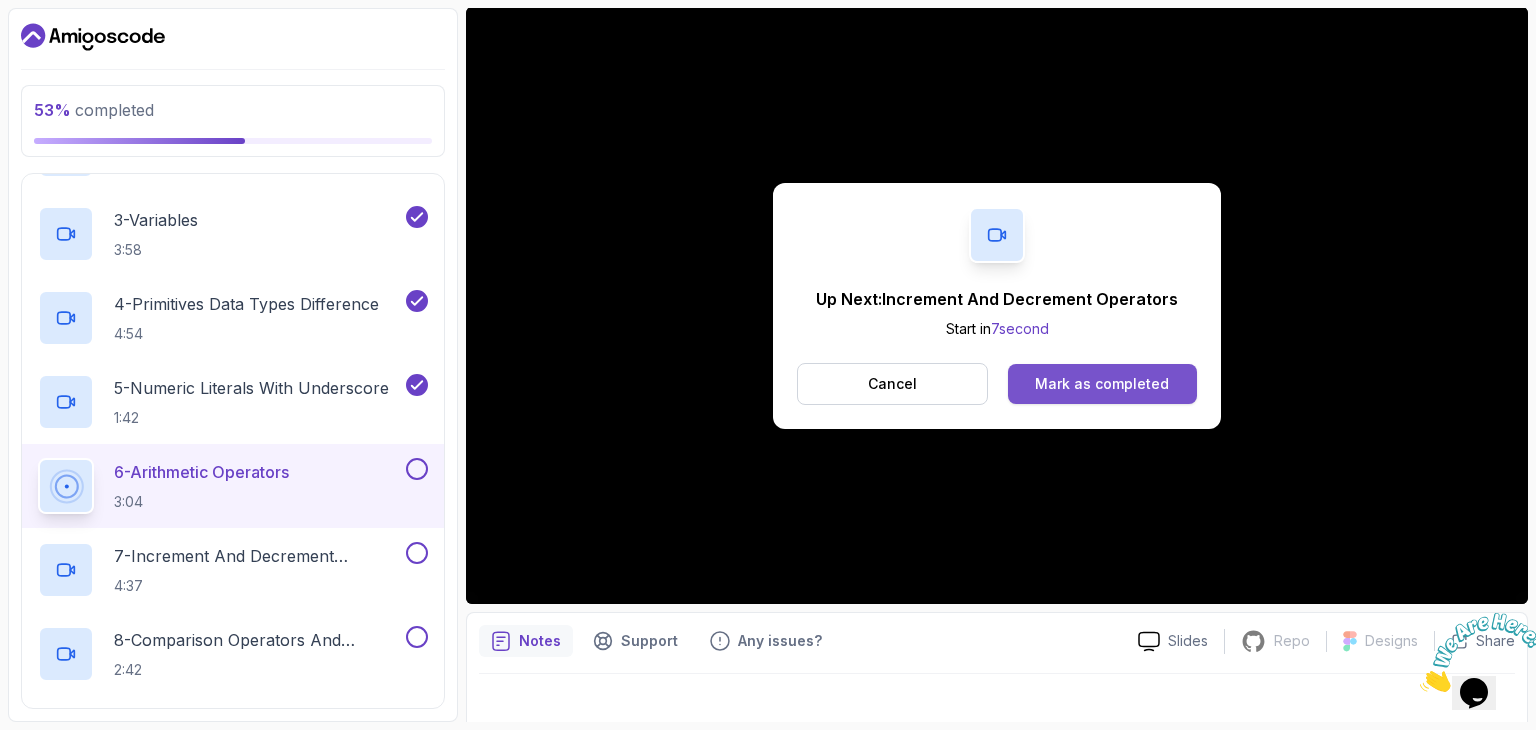click on "Mark as completed" at bounding box center [1102, 384] 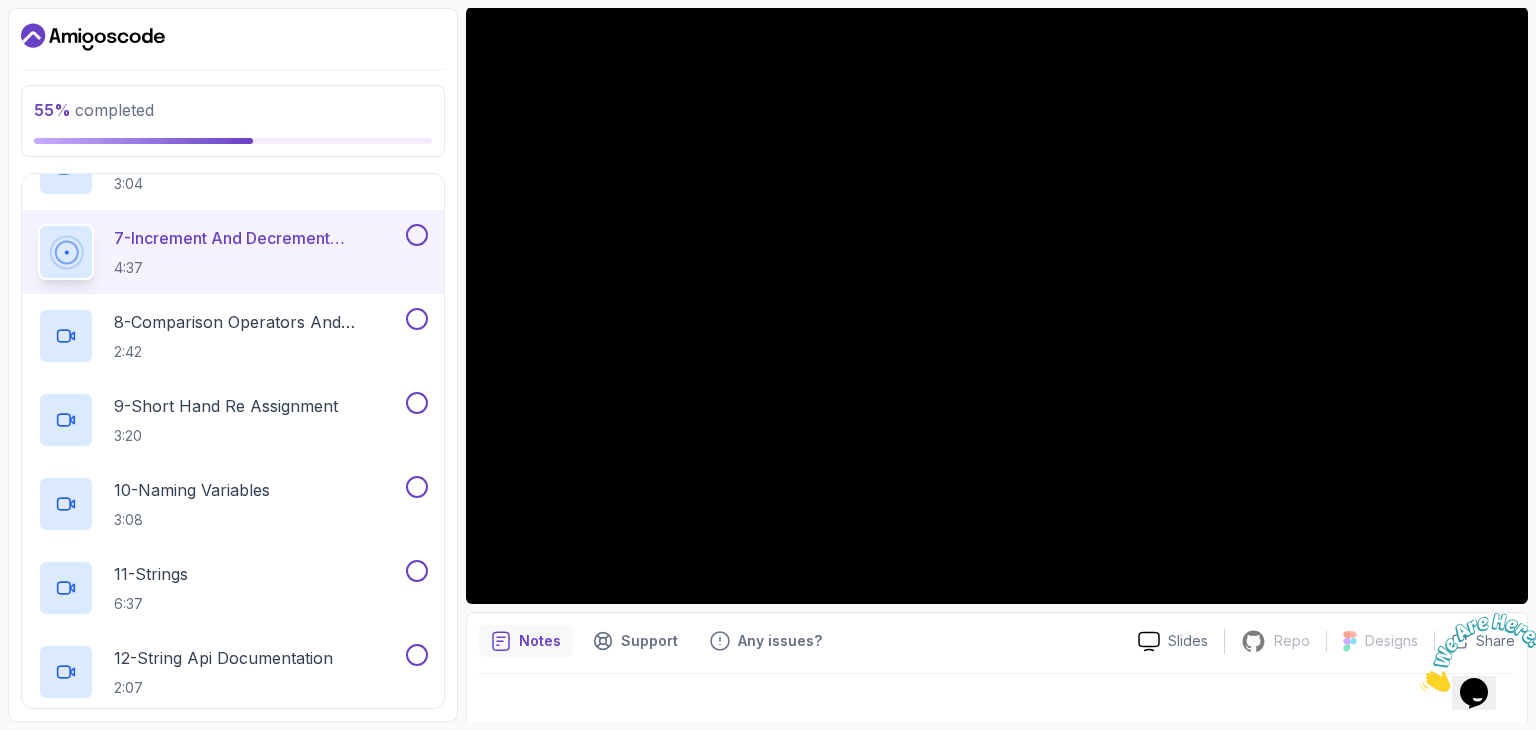 scroll, scrollTop: 804, scrollLeft: 0, axis: vertical 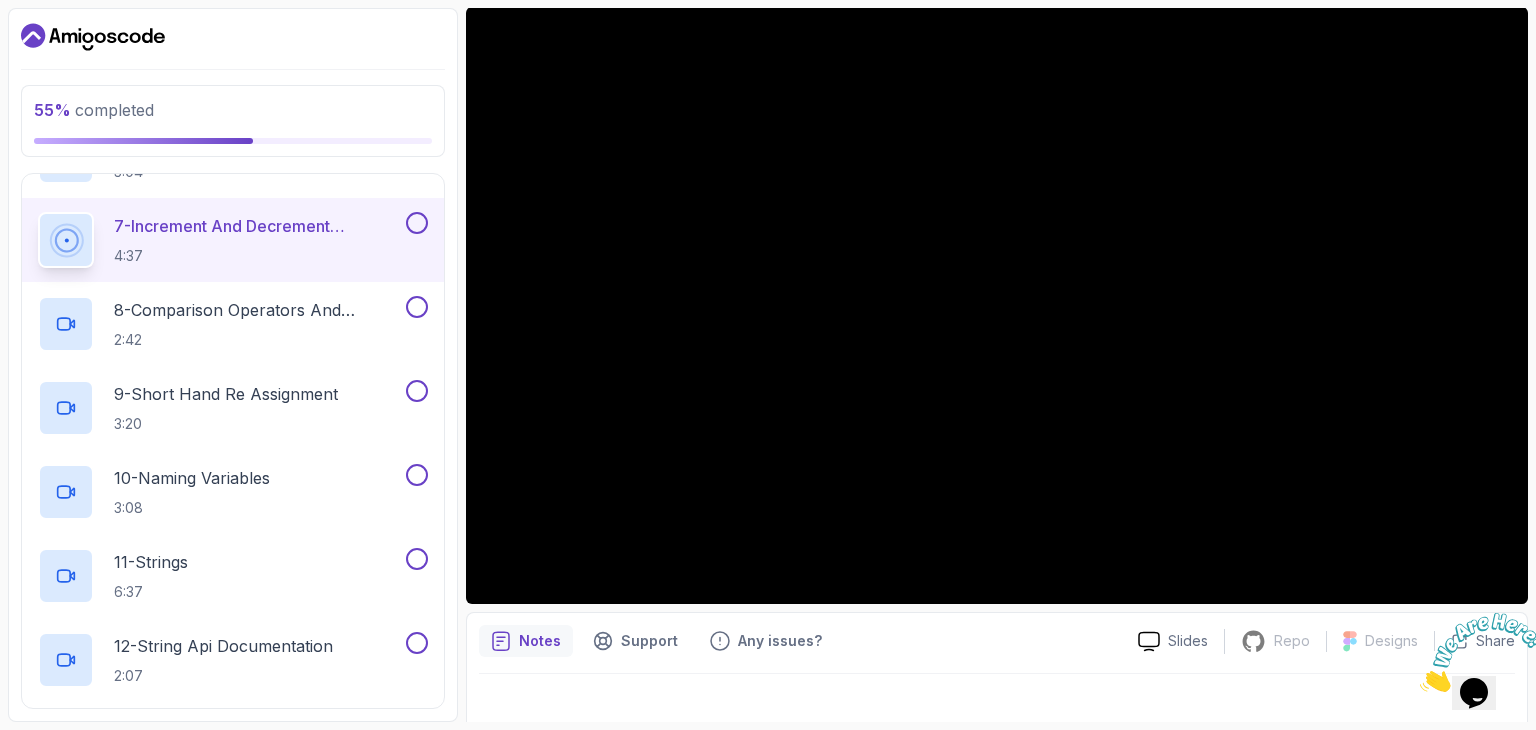 click at bounding box center (417, 223) 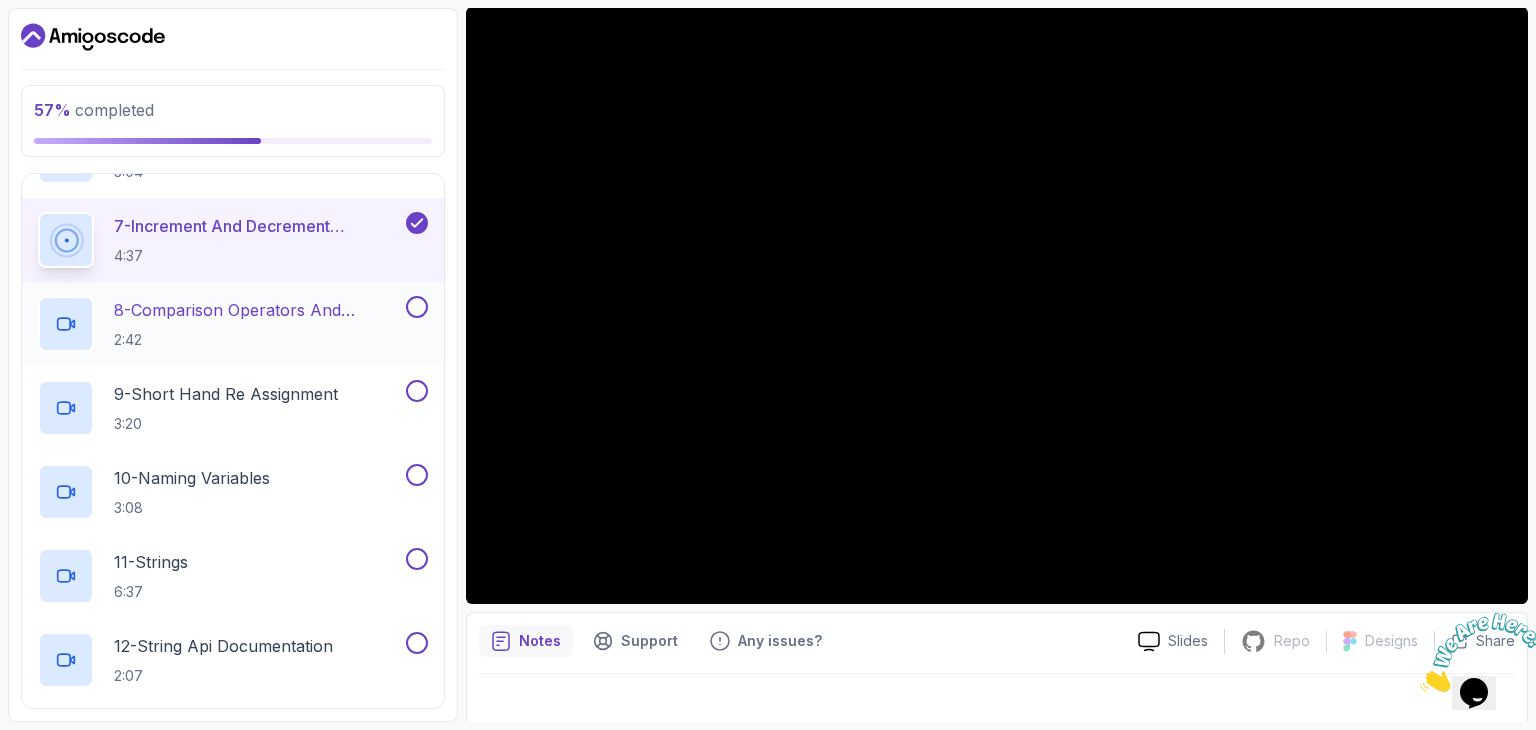 click on "8  -  Comparison Operators and Booleans 2:42" at bounding box center [220, 324] 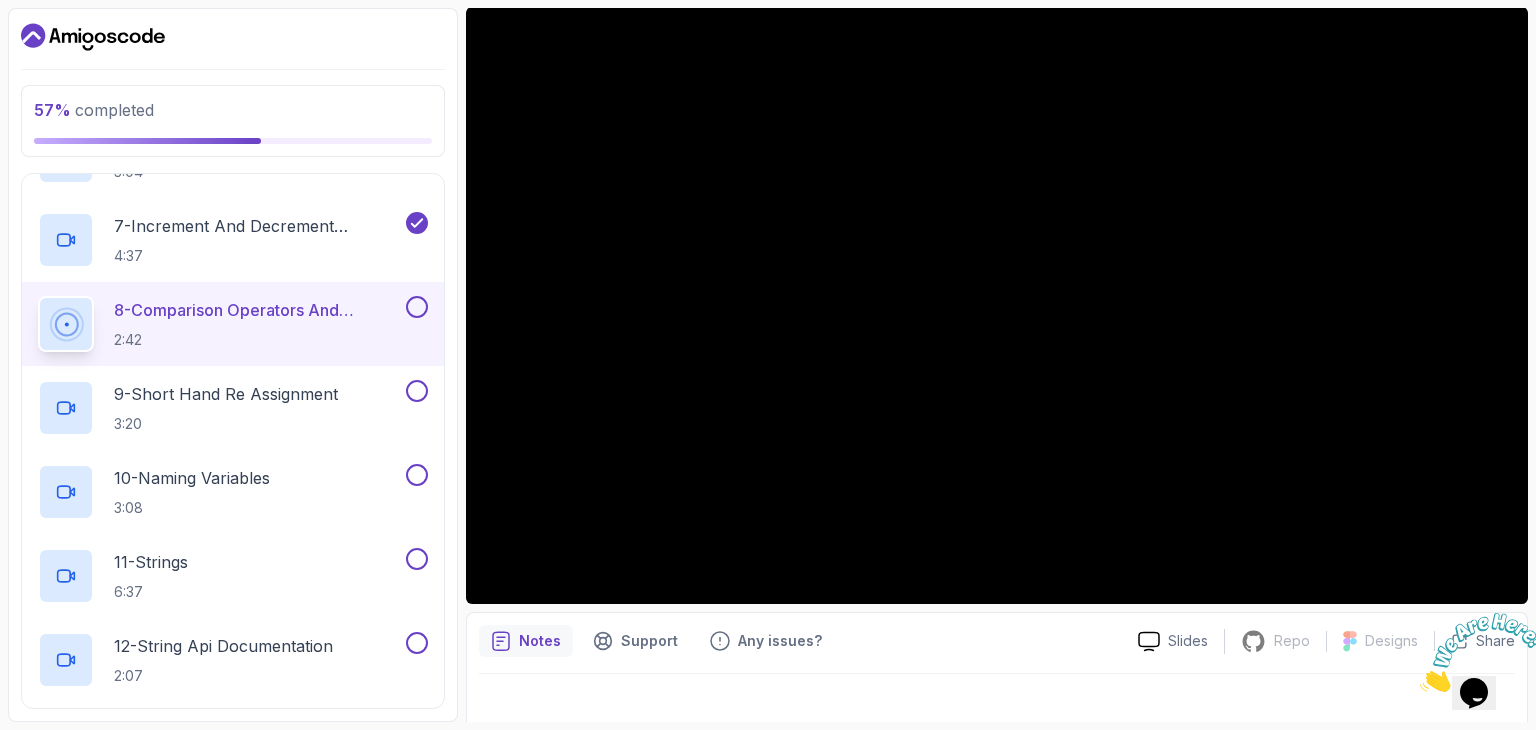 click at bounding box center [417, 307] 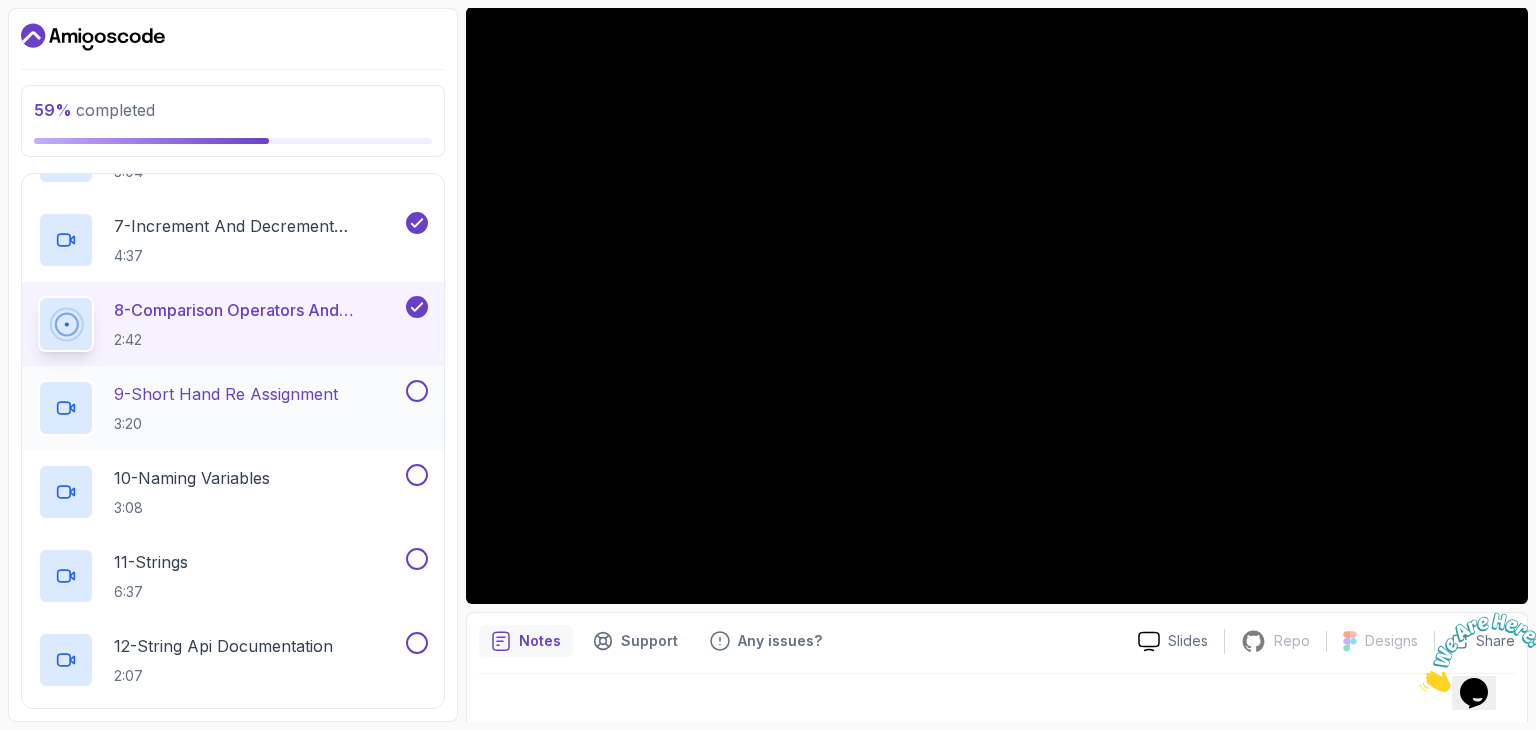 click on "9  -  Short Hand Re Assignment 3:20" at bounding box center (220, 408) 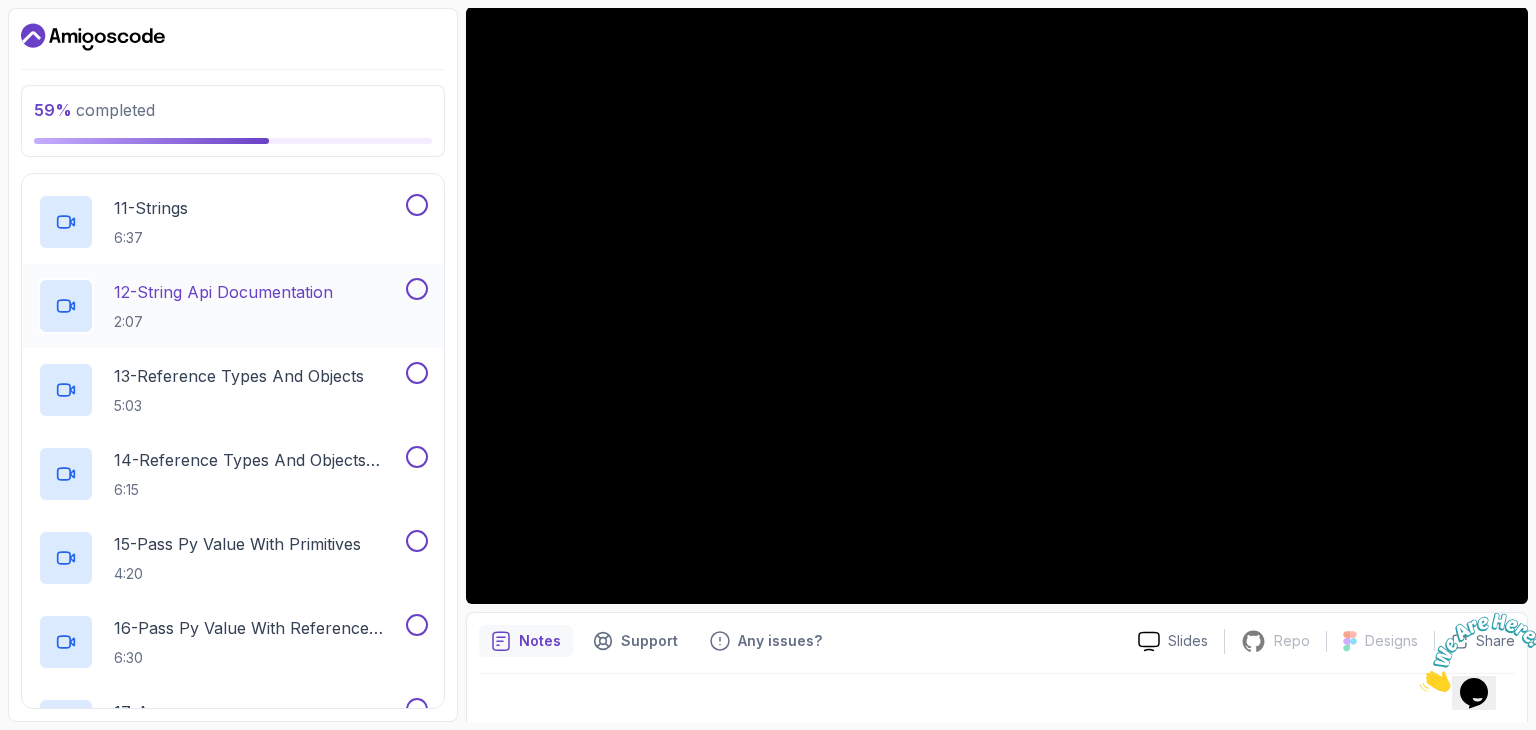scroll, scrollTop: 1122, scrollLeft: 0, axis: vertical 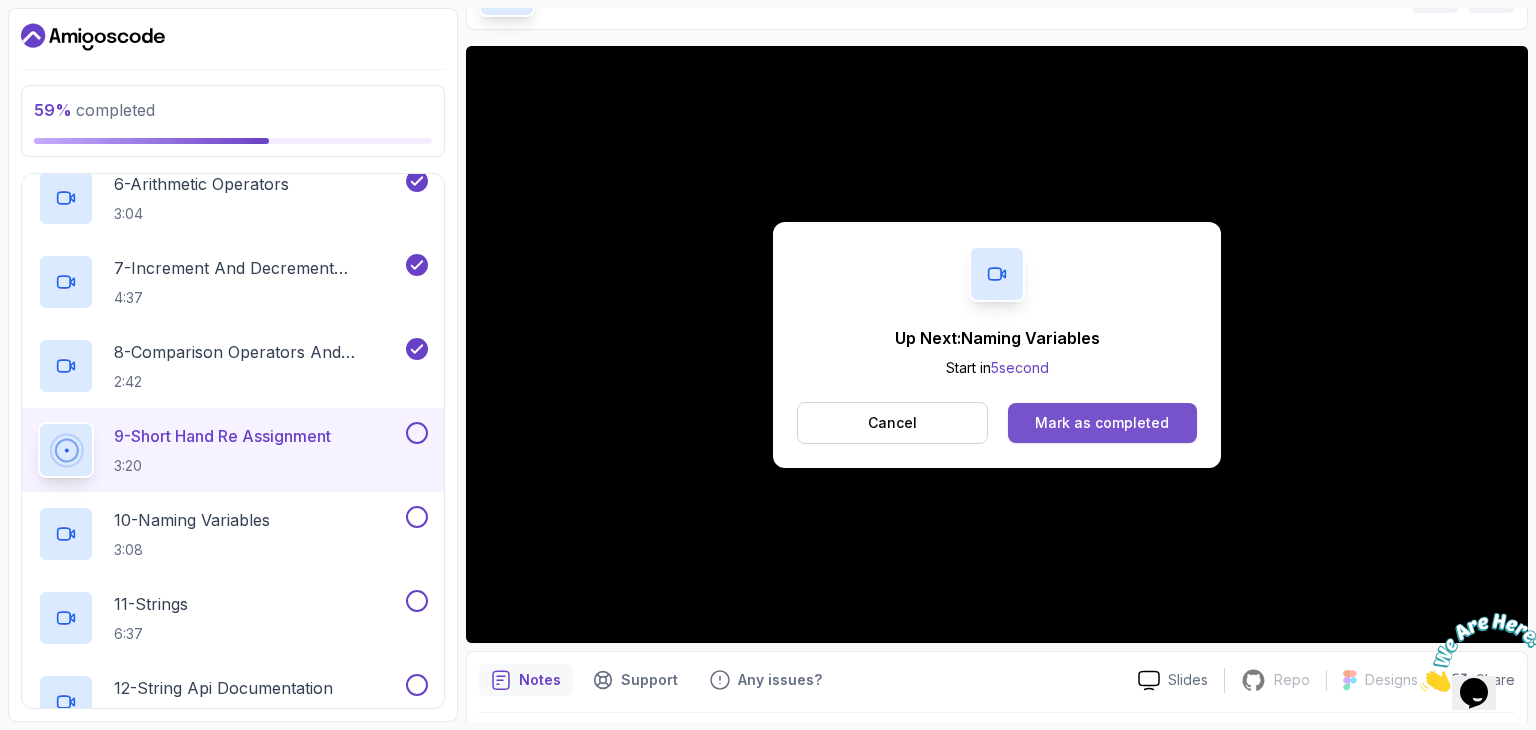 click on "Mark as completed" at bounding box center (1102, 423) 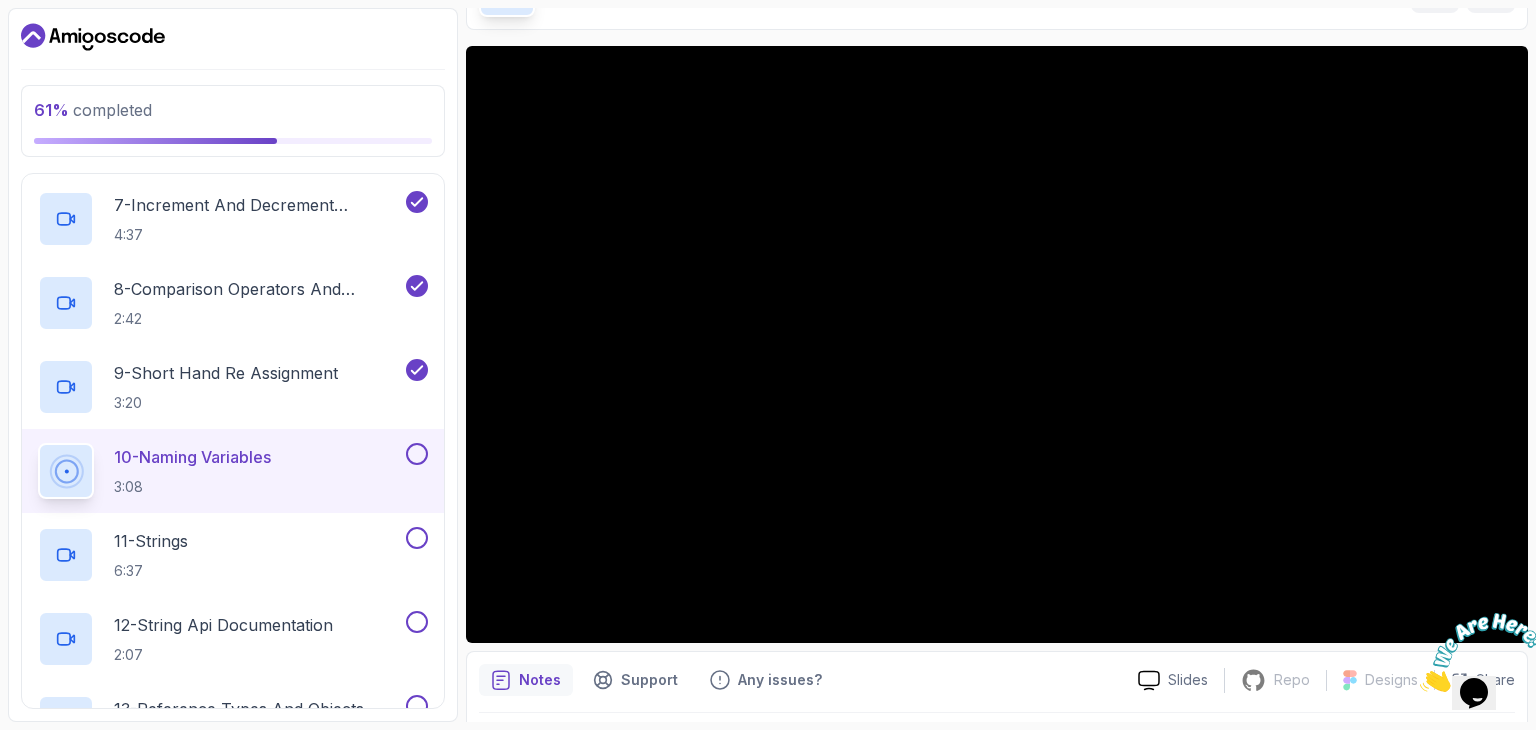 scroll, scrollTop: 826, scrollLeft: 0, axis: vertical 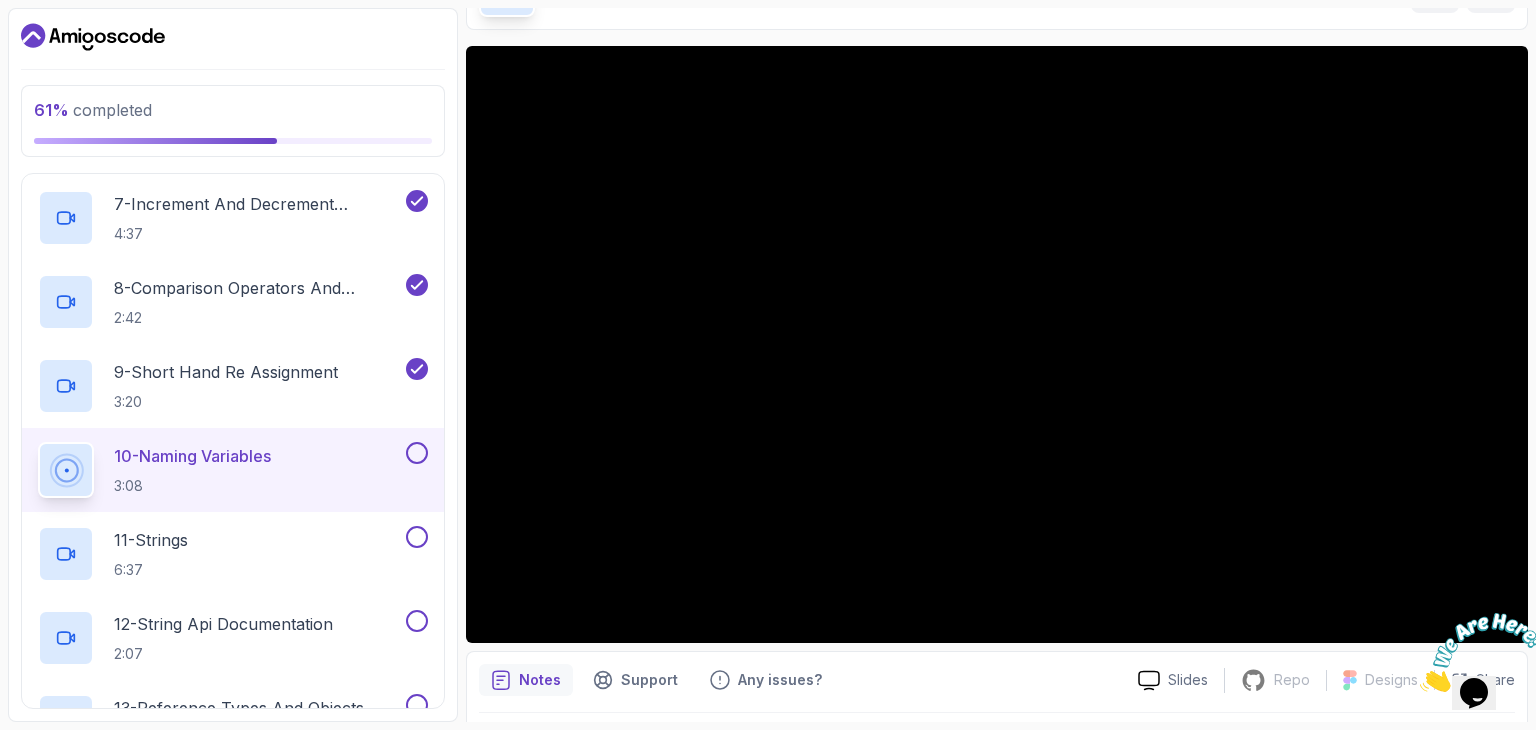 click at bounding box center [1474, 652] 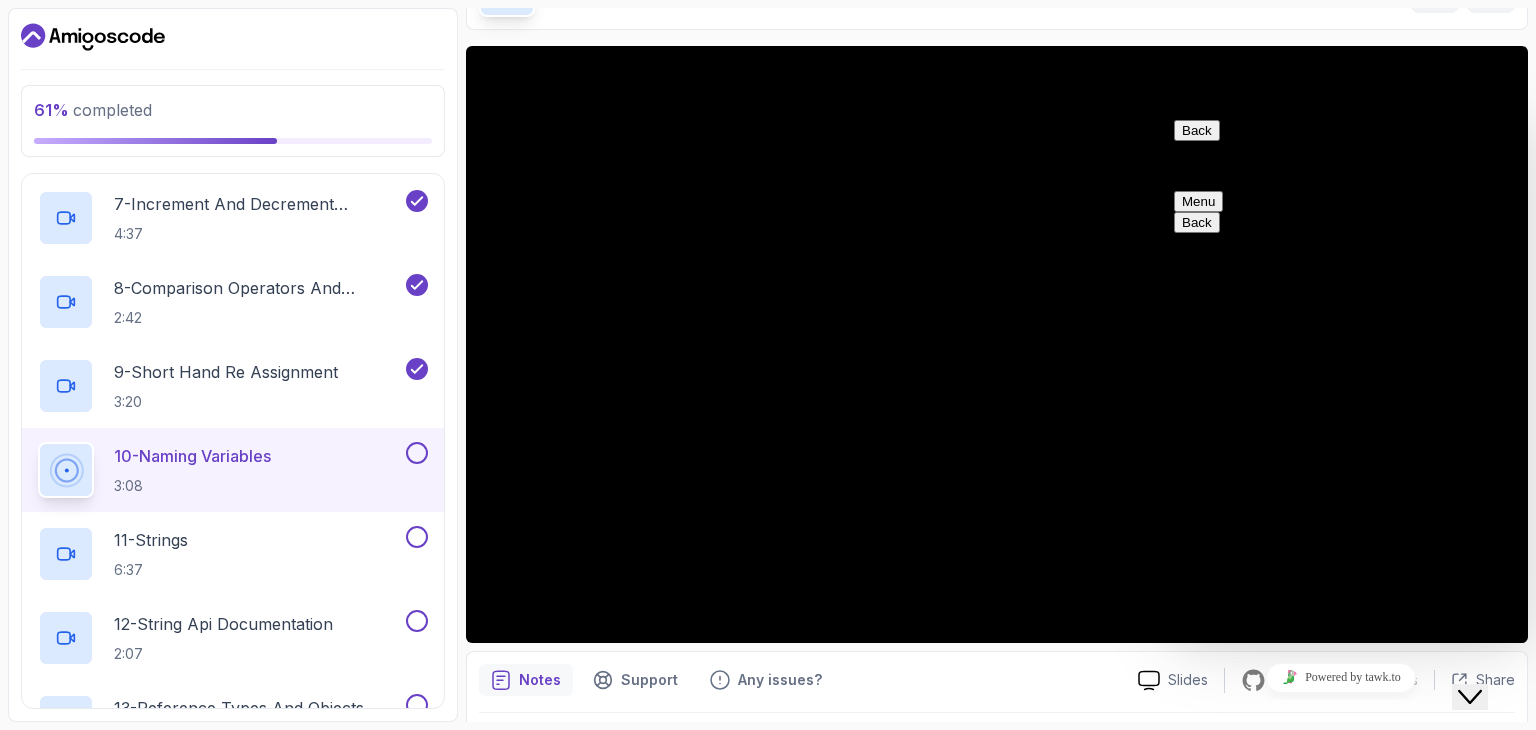click on "Close Chat This icon closes the chat window." at bounding box center (1470, 697) 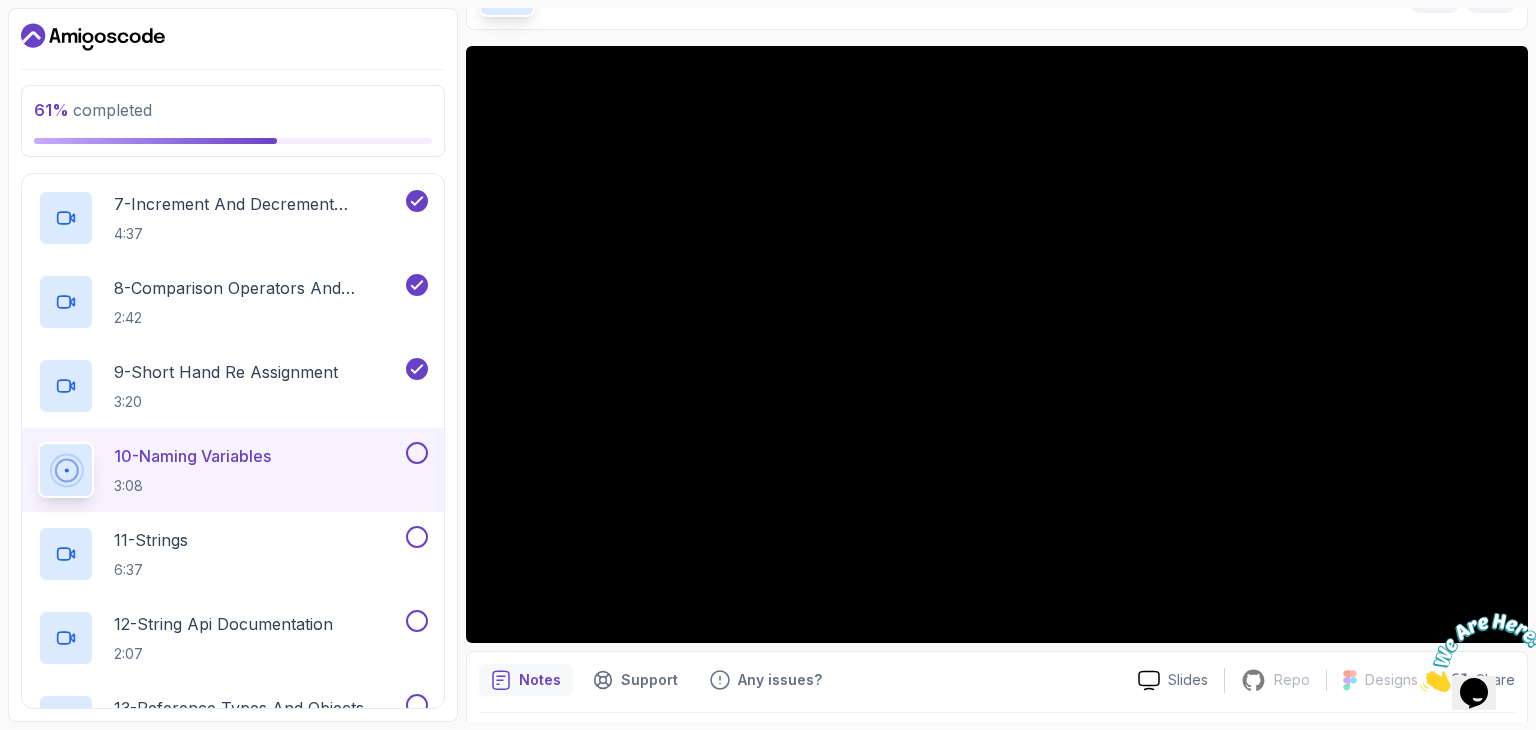 click at bounding box center [1474, 652] 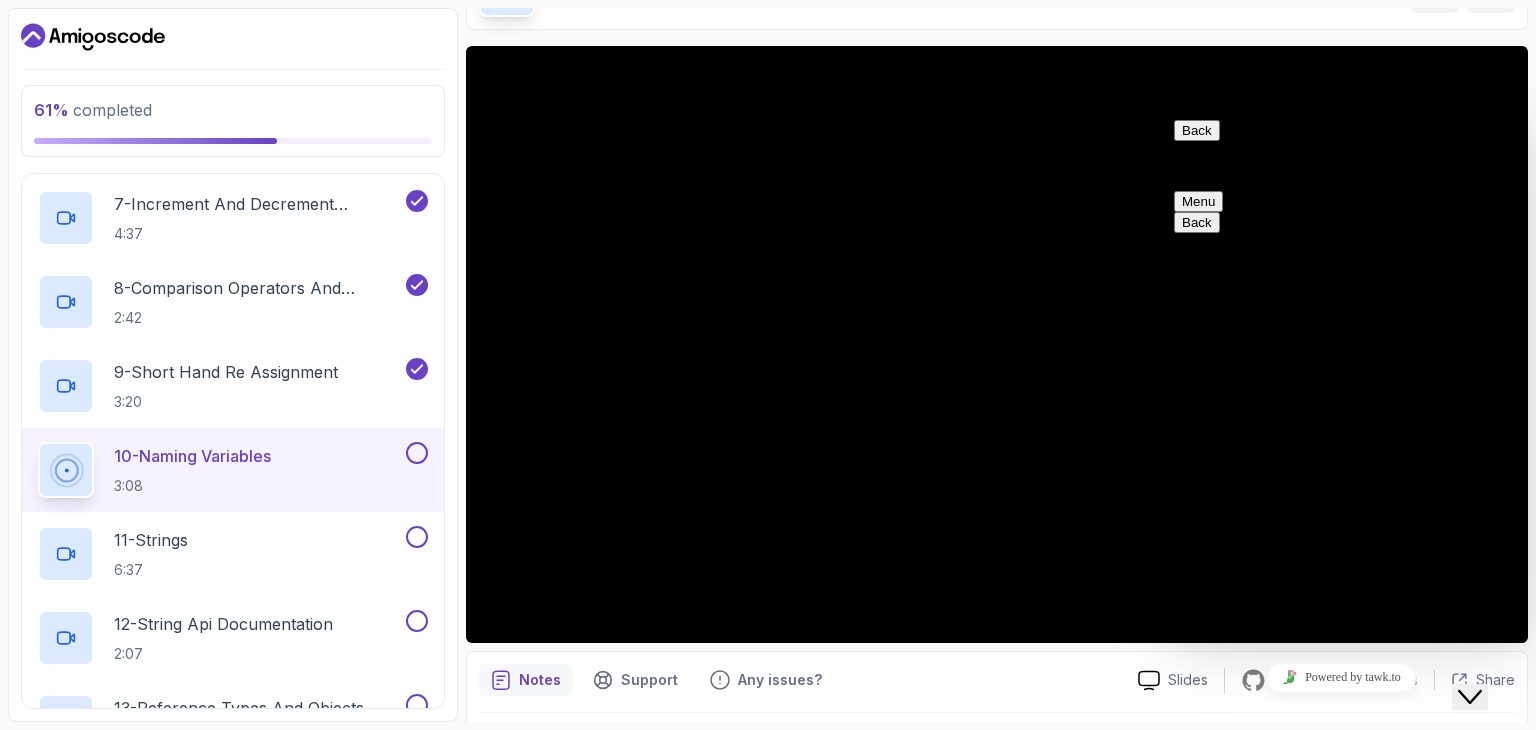 click on "Close Chat This icon closes the chat window." 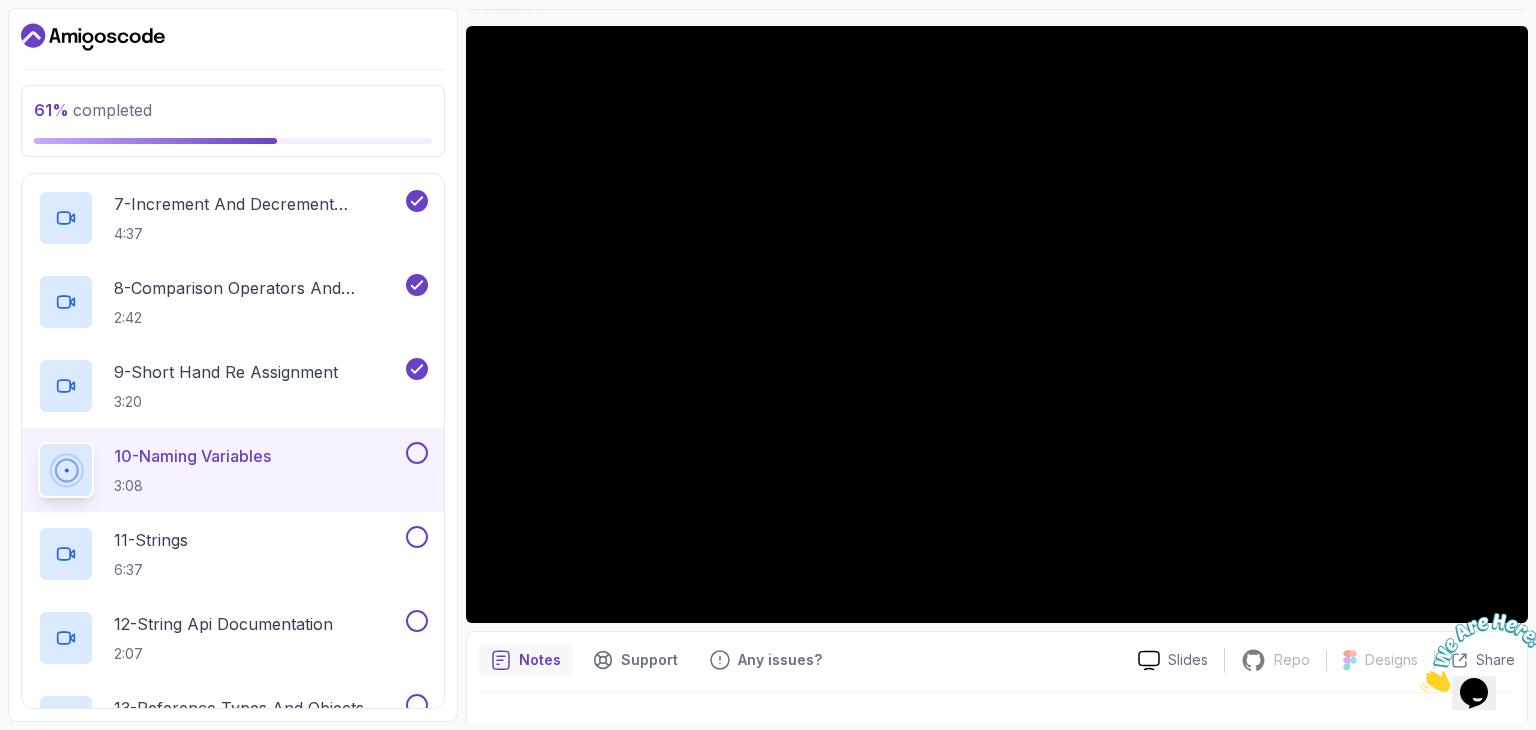 scroll, scrollTop: 151, scrollLeft: 0, axis: vertical 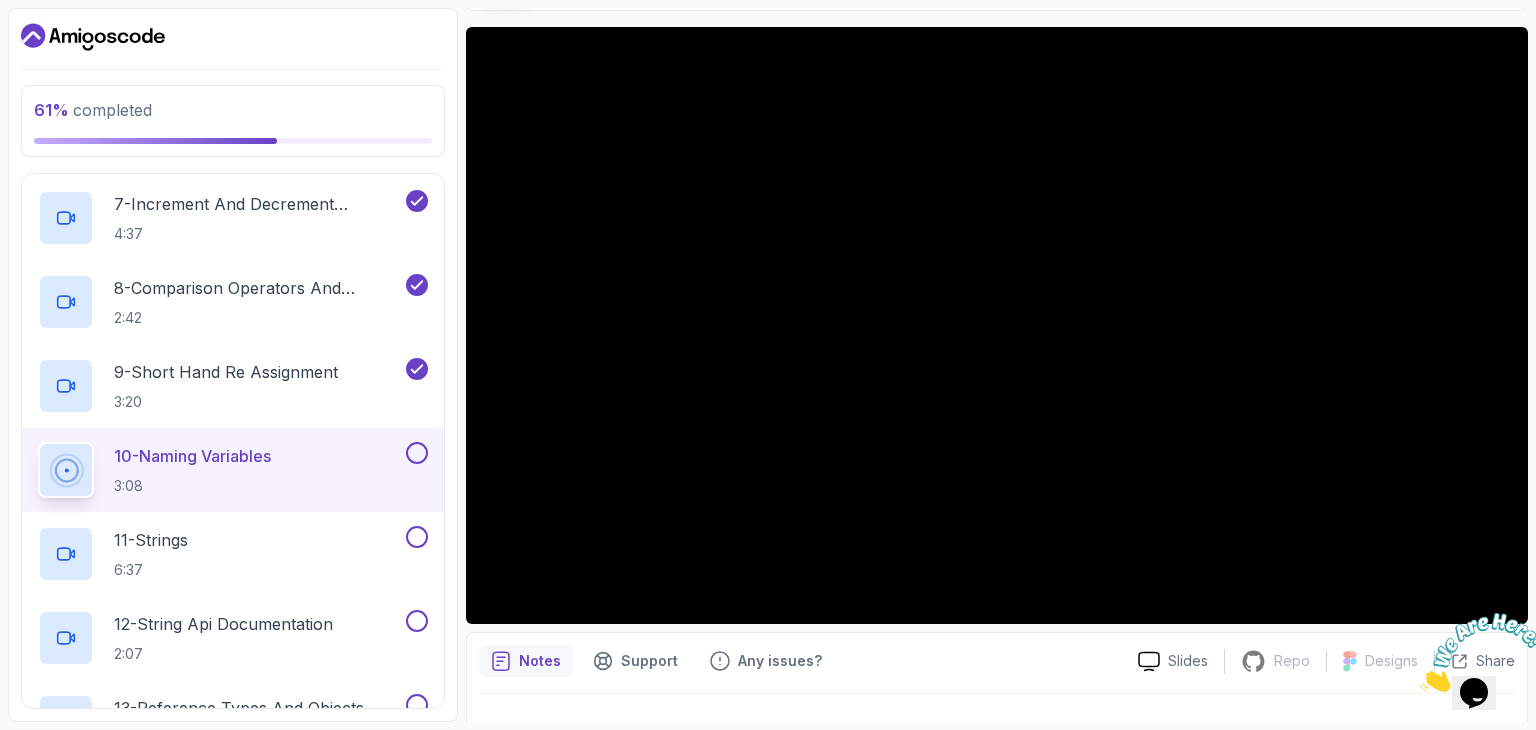 click on "Notes Support Any issues?" at bounding box center [800, 661] 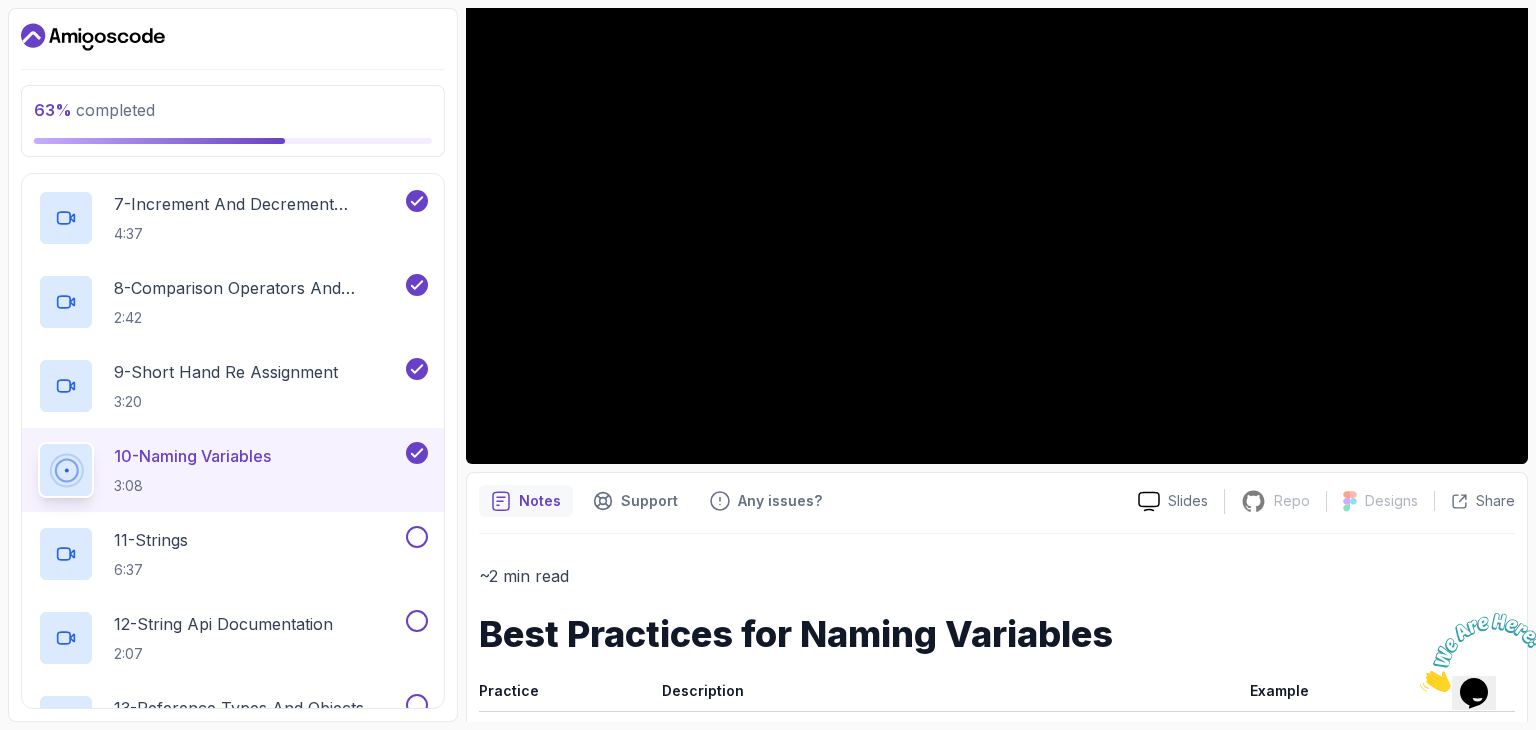 scroll, scrollTop: 312, scrollLeft: 0, axis: vertical 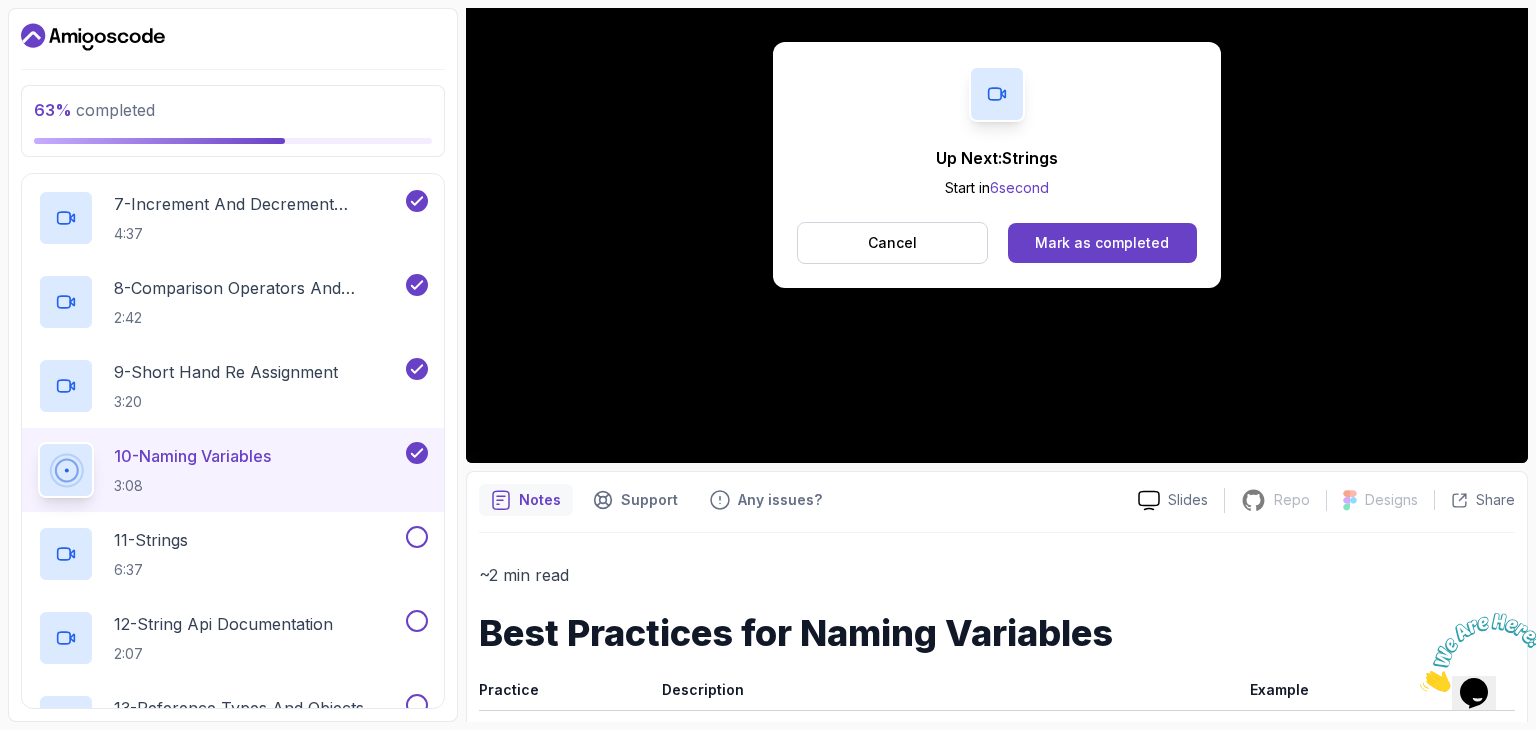 click on "Up Next:  Strings Start in  6  second Cancel Mark as completed" at bounding box center (997, 164) 